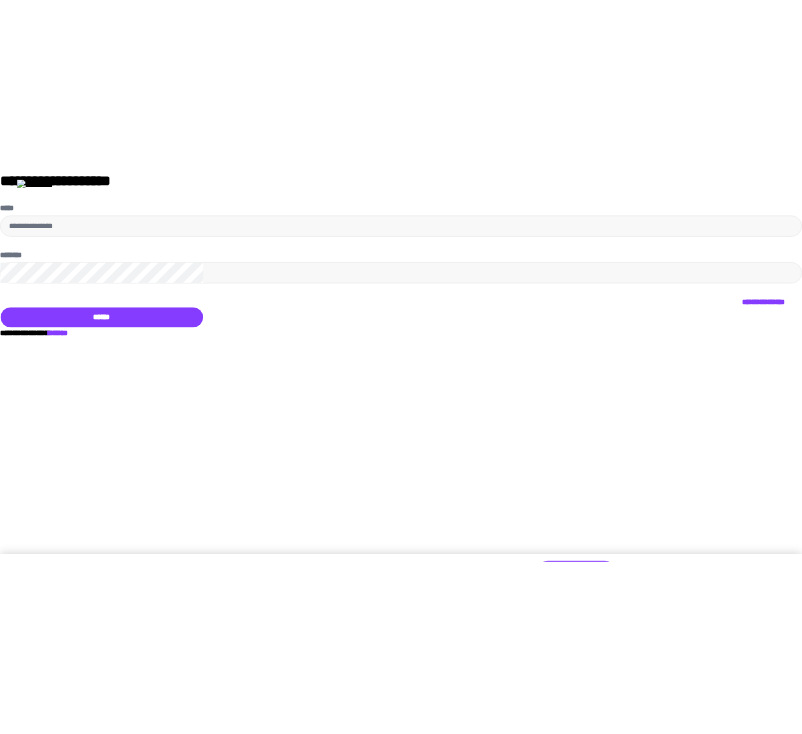 scroll, scrollTop: 0, scrollLeft: 0, axis: both 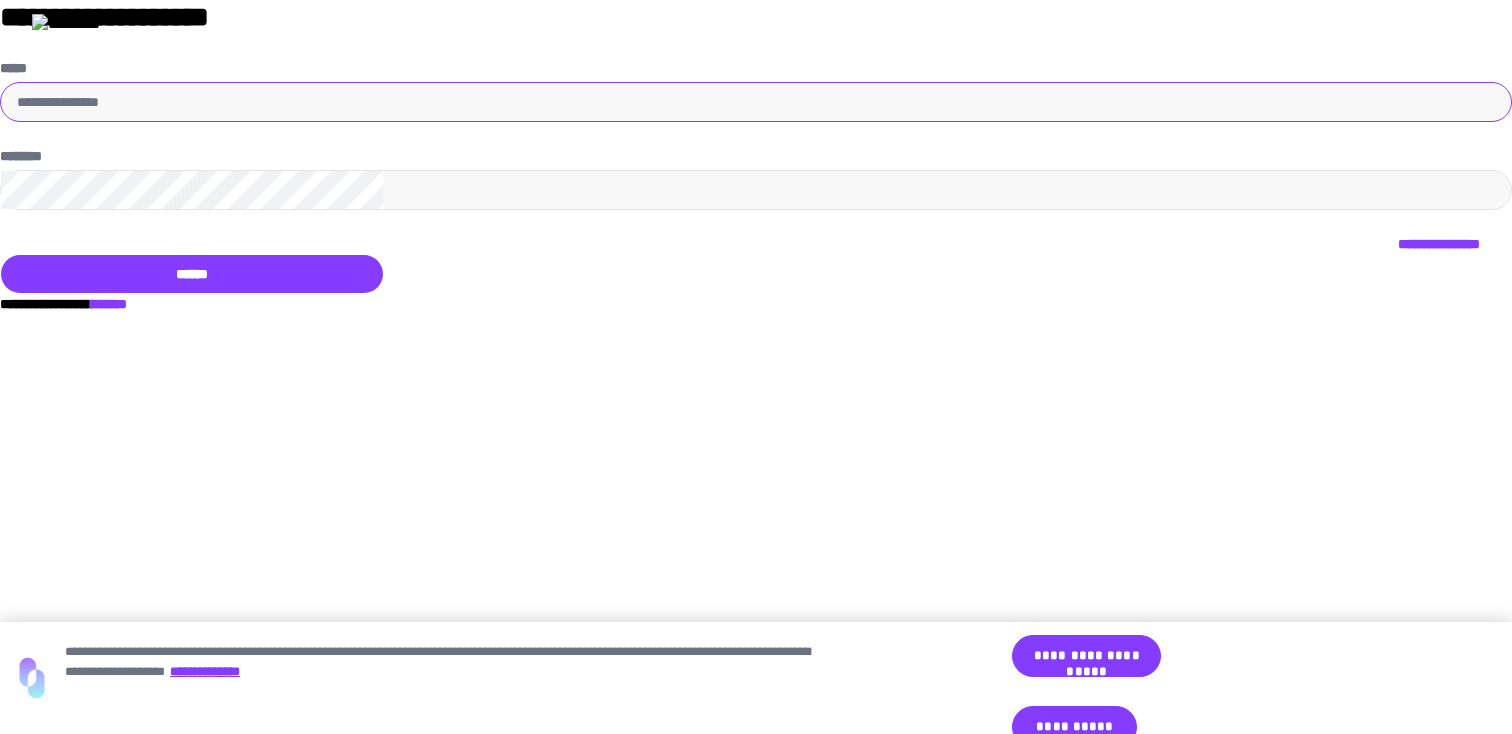 click on "*****" at bounding box center [756, 102] 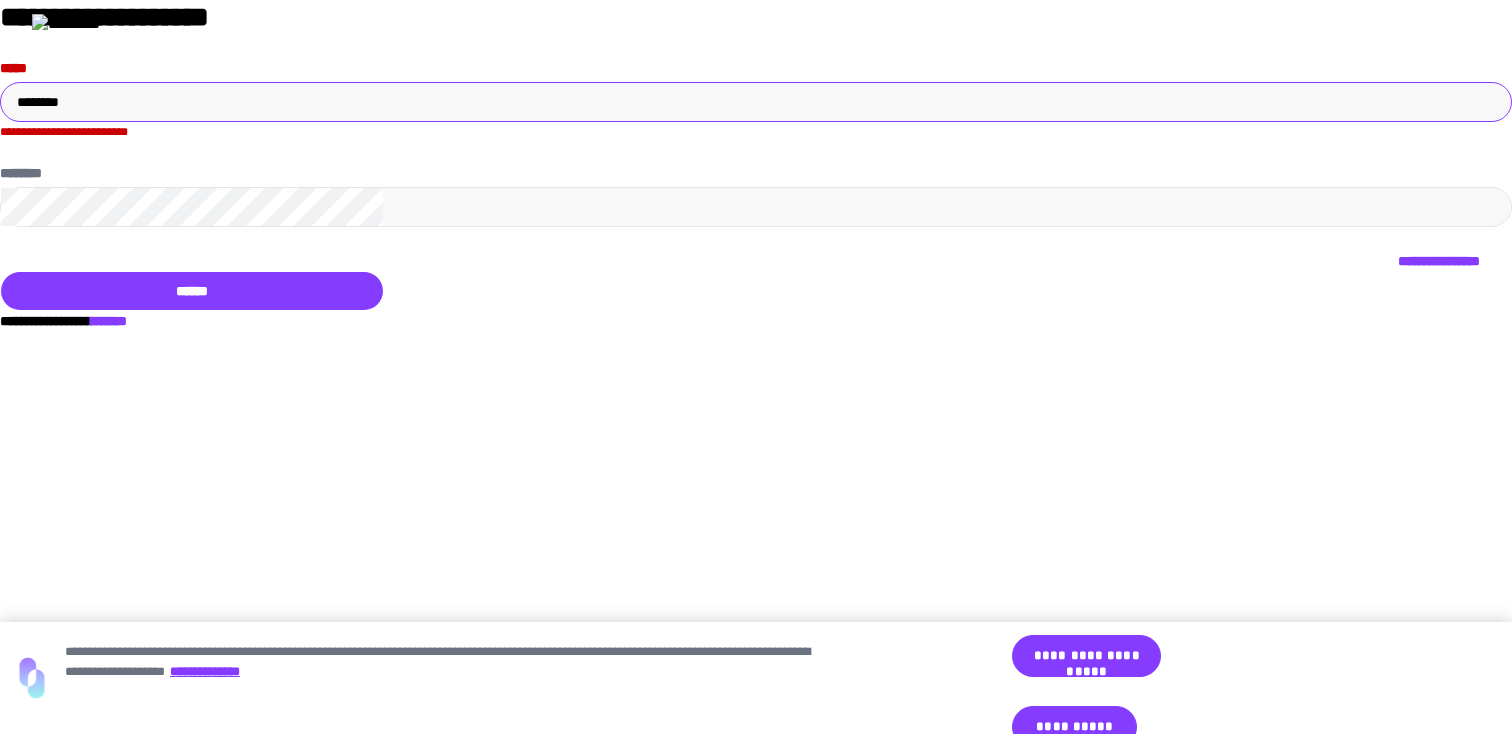 type on "**********" 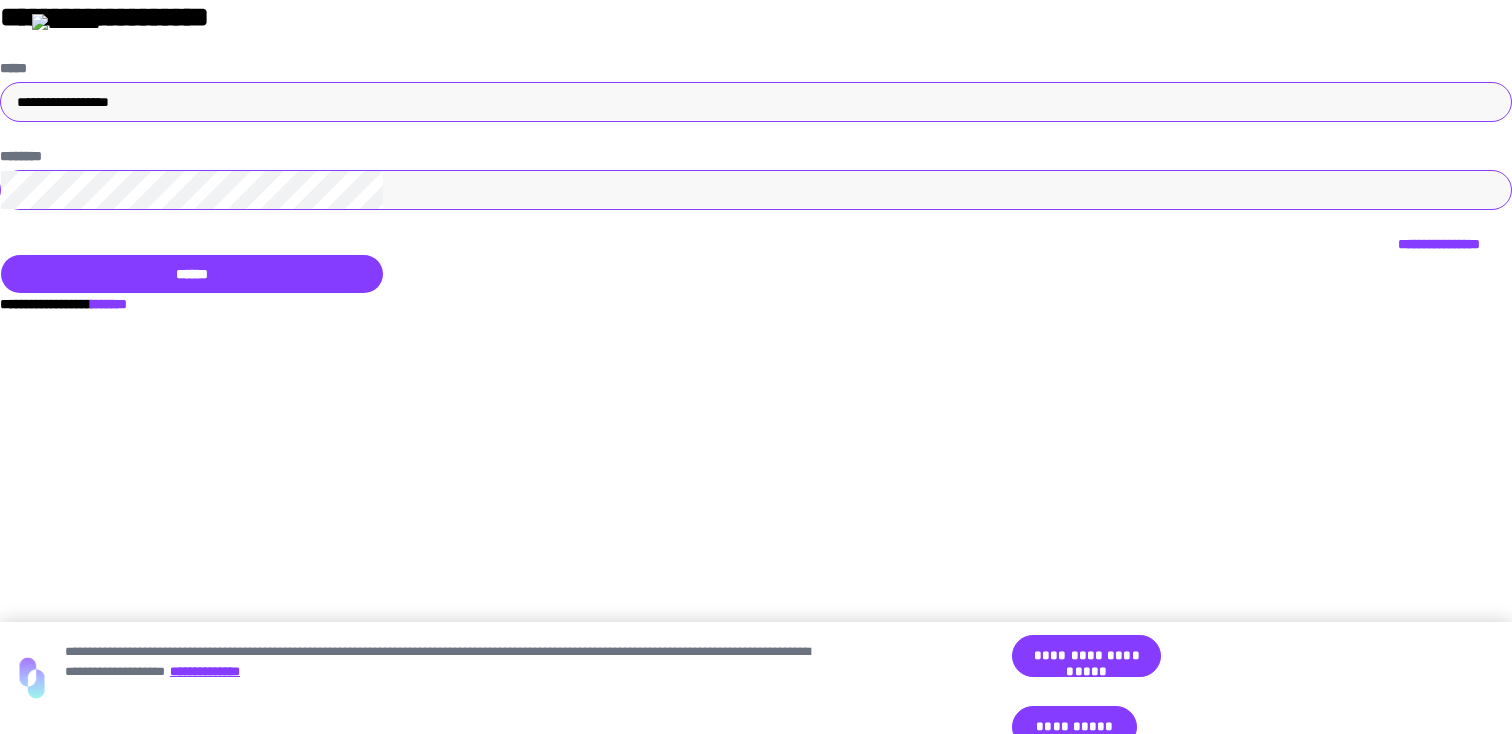 click on "******" at bounding box center (192, 274) 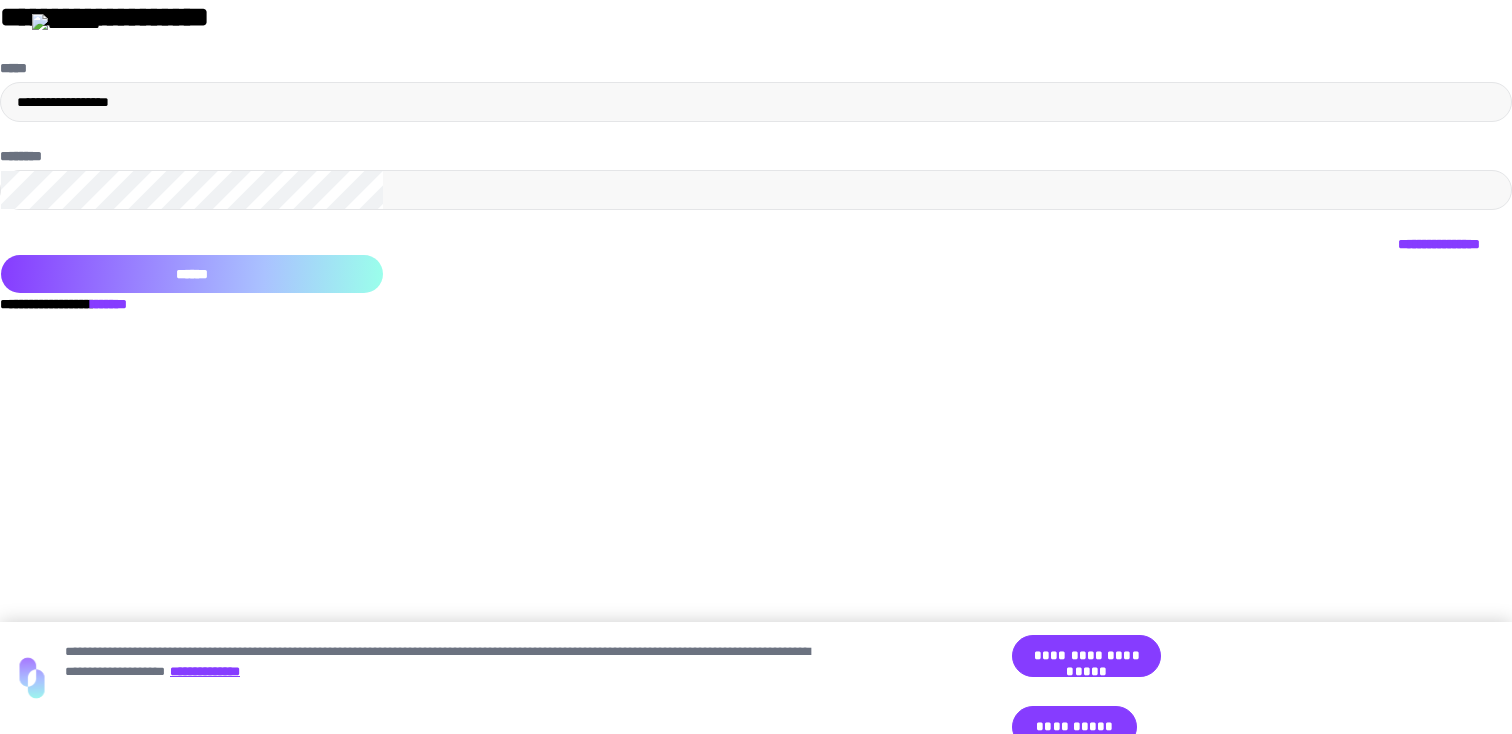 click on "******" at bounding box center (192, 274) 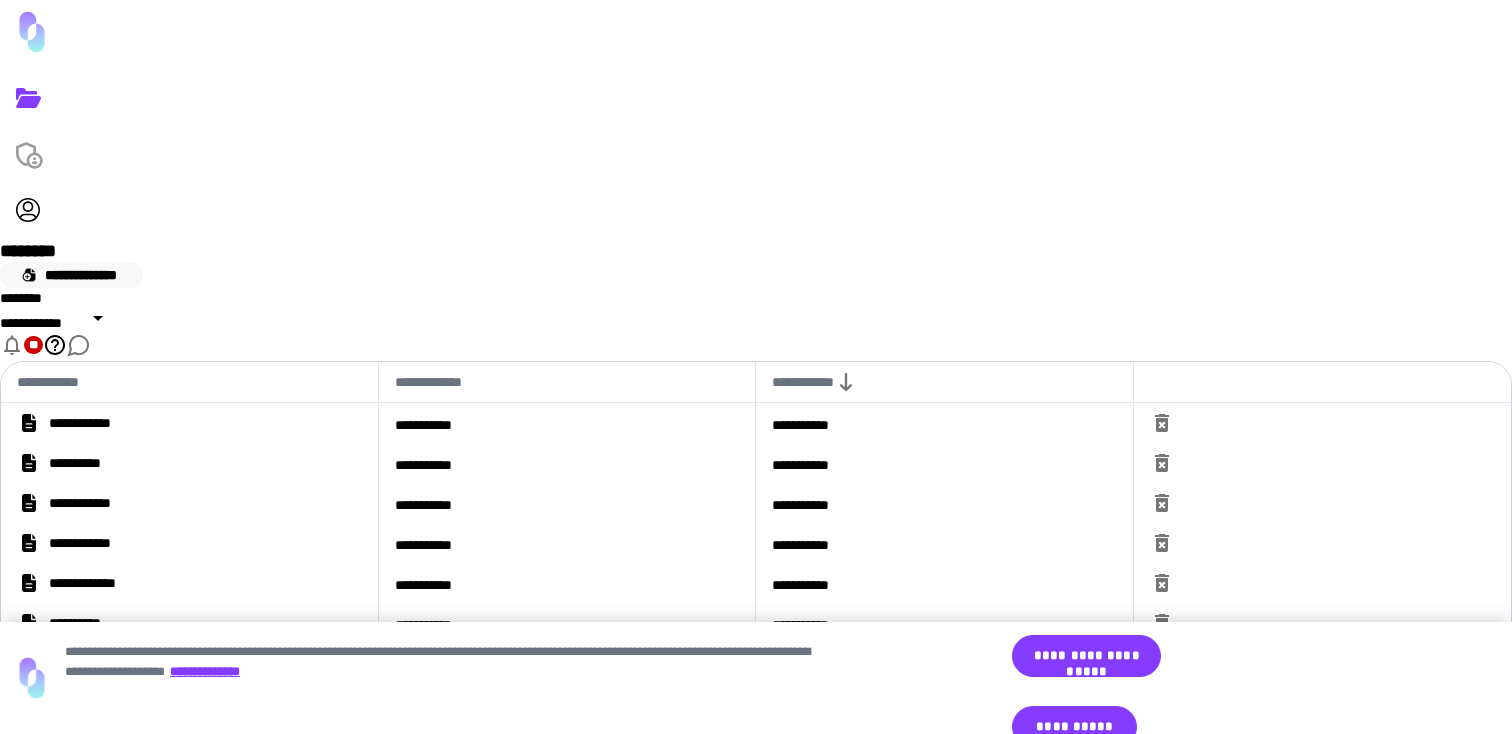 click on "**********" at bounding box center [71, 275] 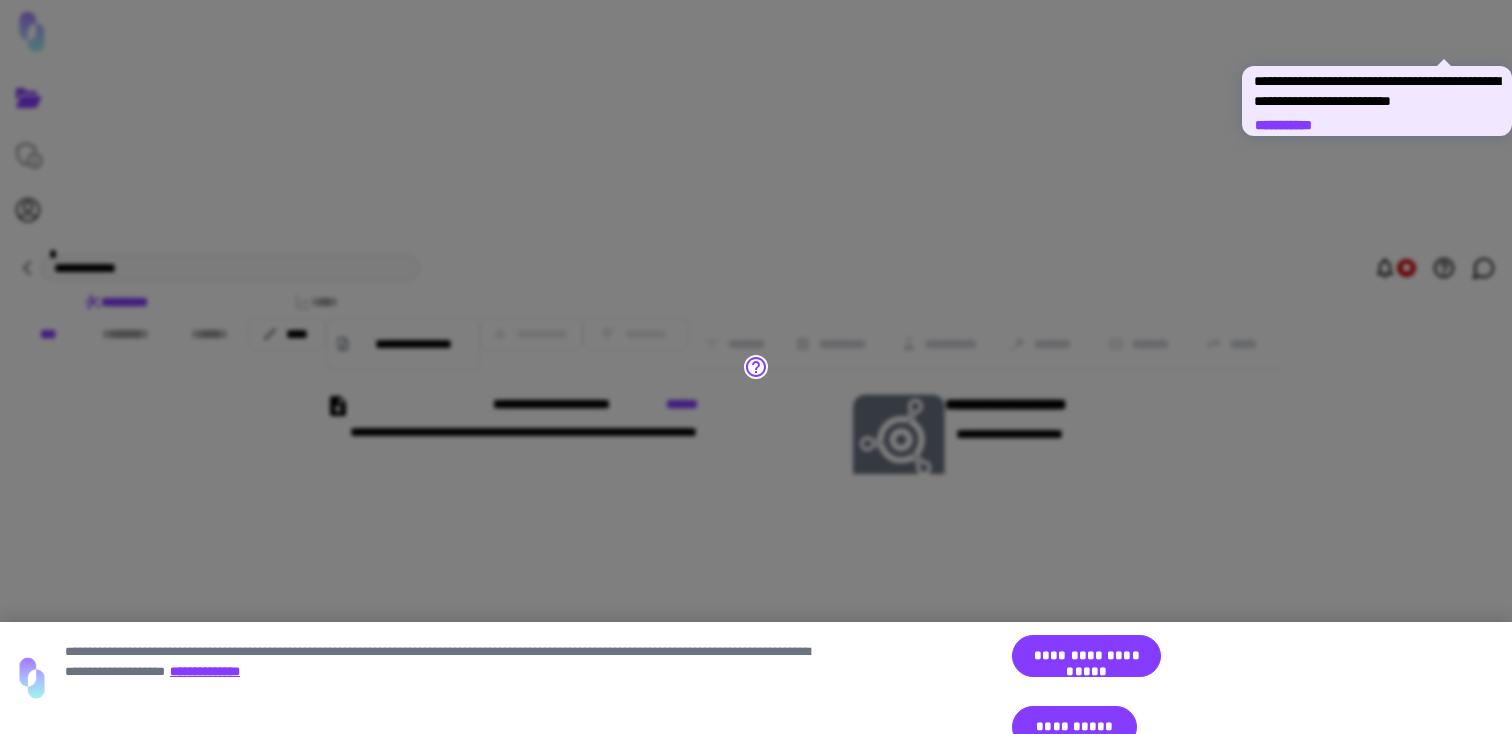 click on "**********" at bounding box center (1377, 101) 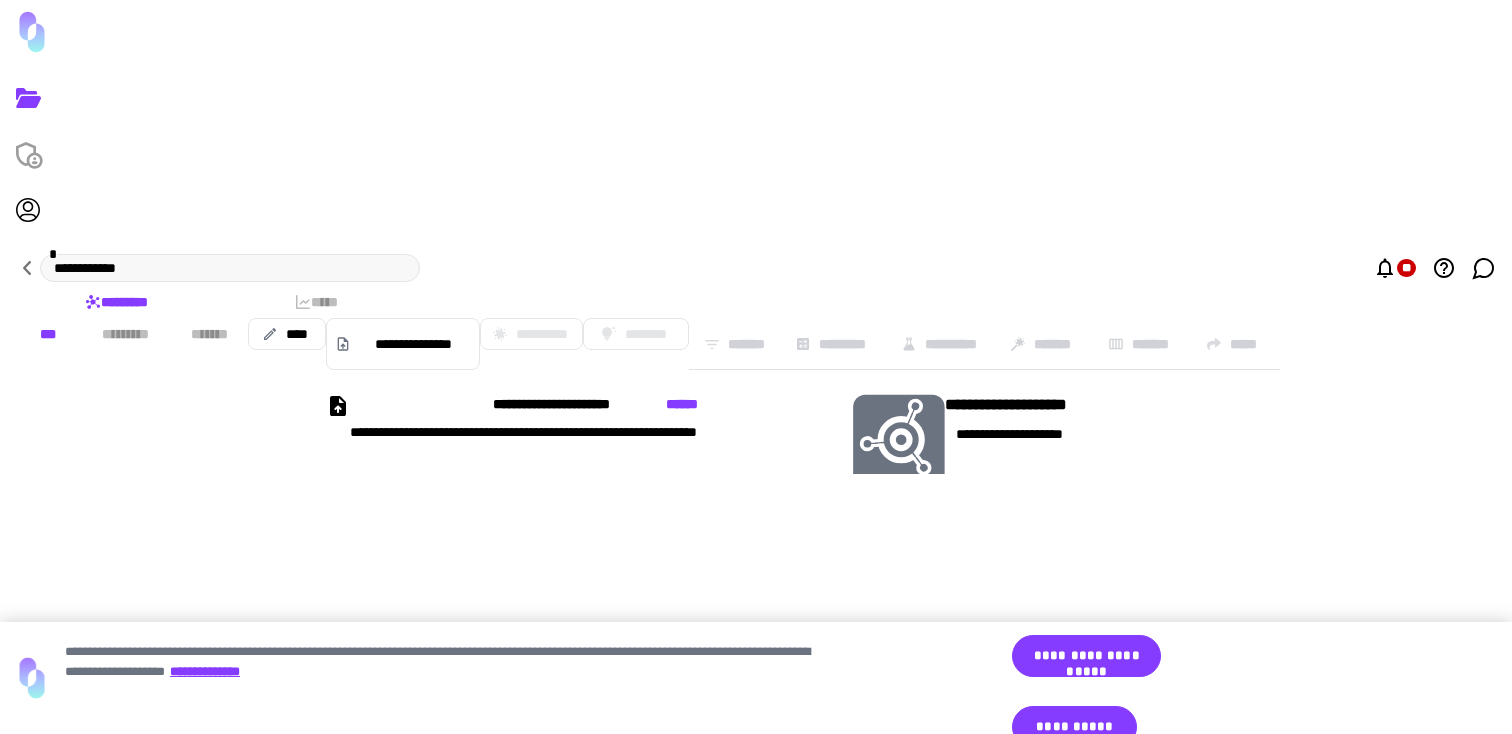click 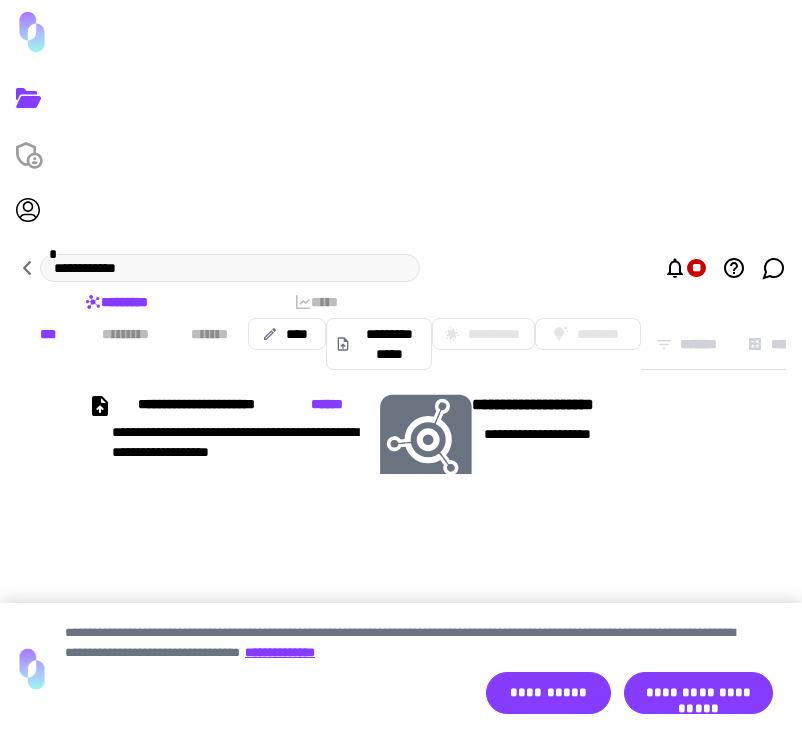 click 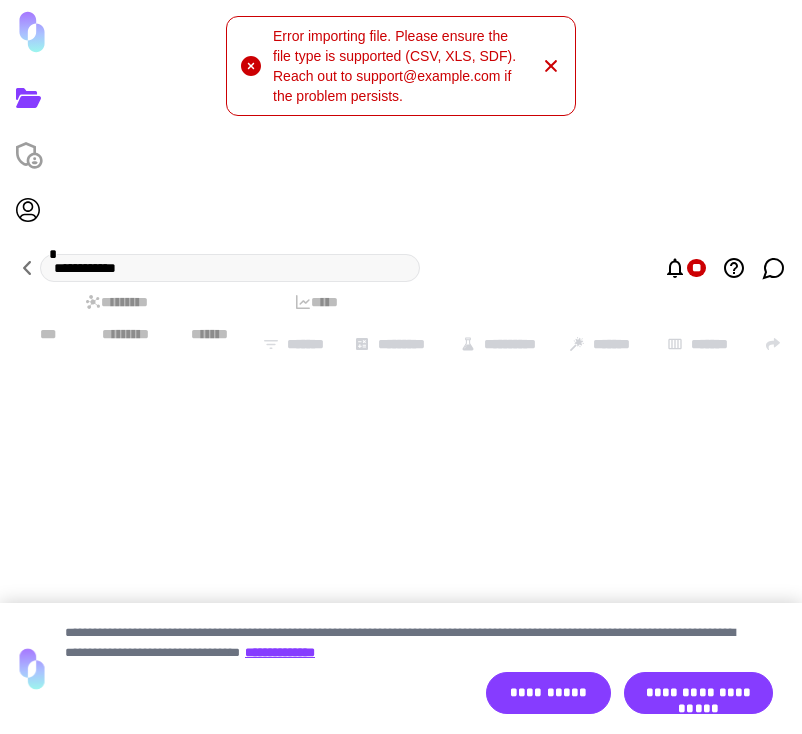 click 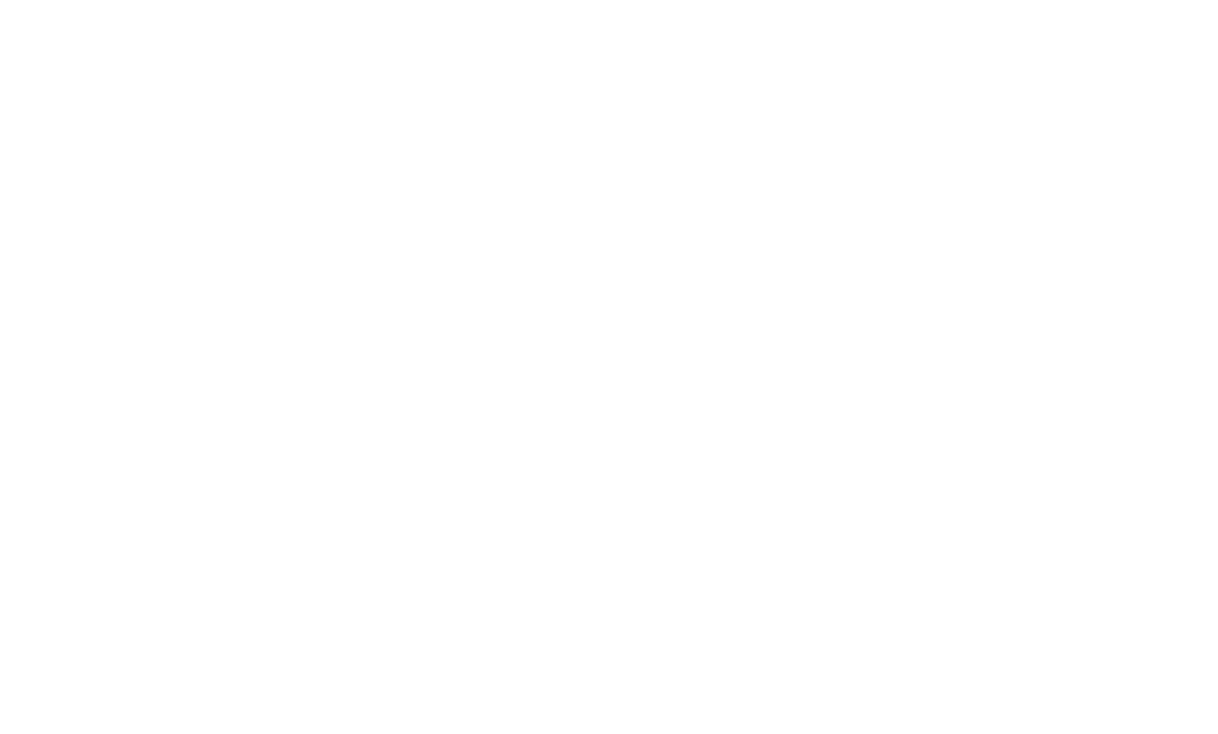 scroll, scrollTop: 0, scrollLeft: 0, axis: both 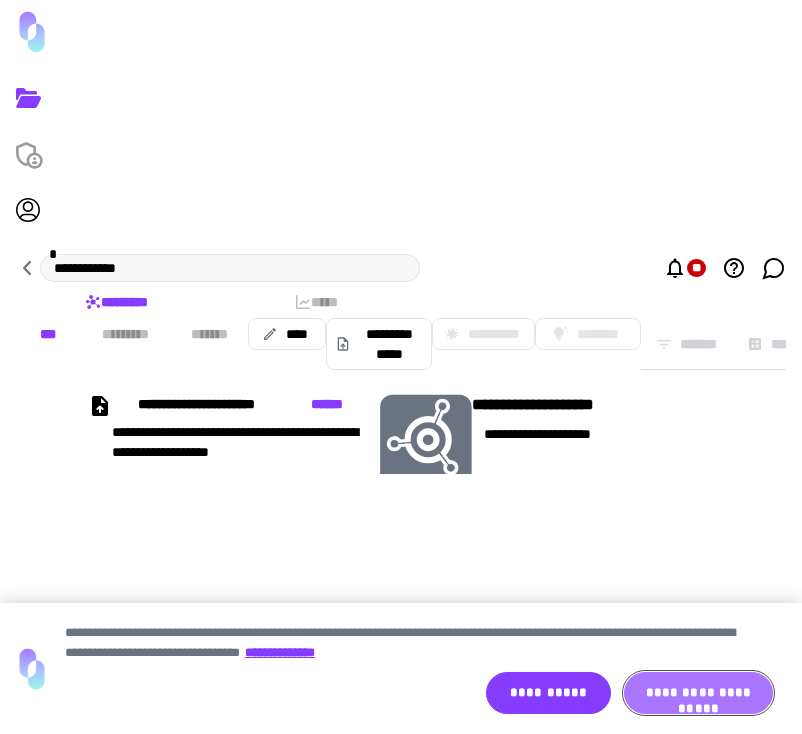 click on "**********" at bounding box center (698, 693) 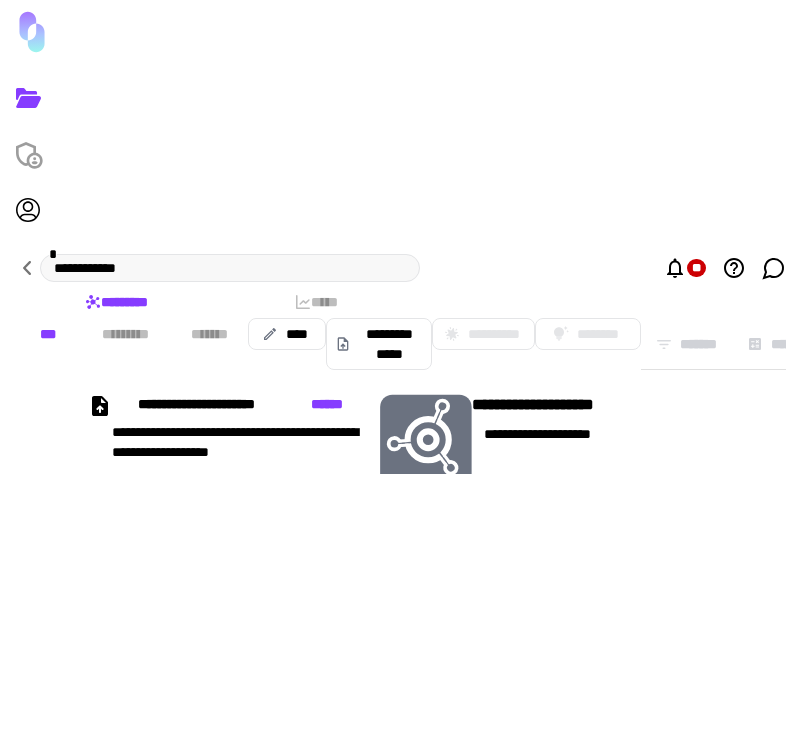click on "**********" at bounding box center (507, 440) 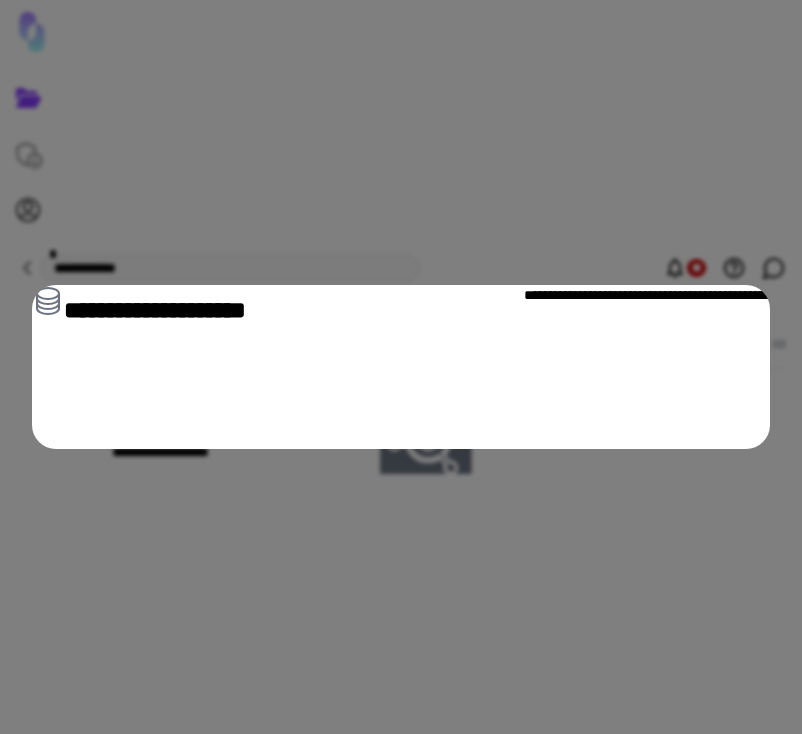 click on "**********" at bounding box center (401, 367) 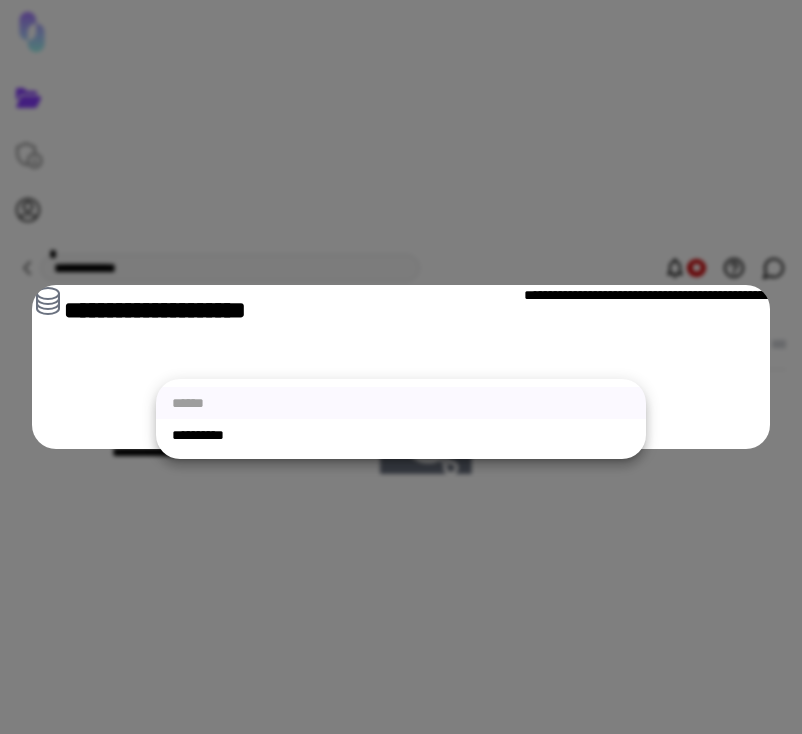 click on "**********" at bounding box center (401, 435) 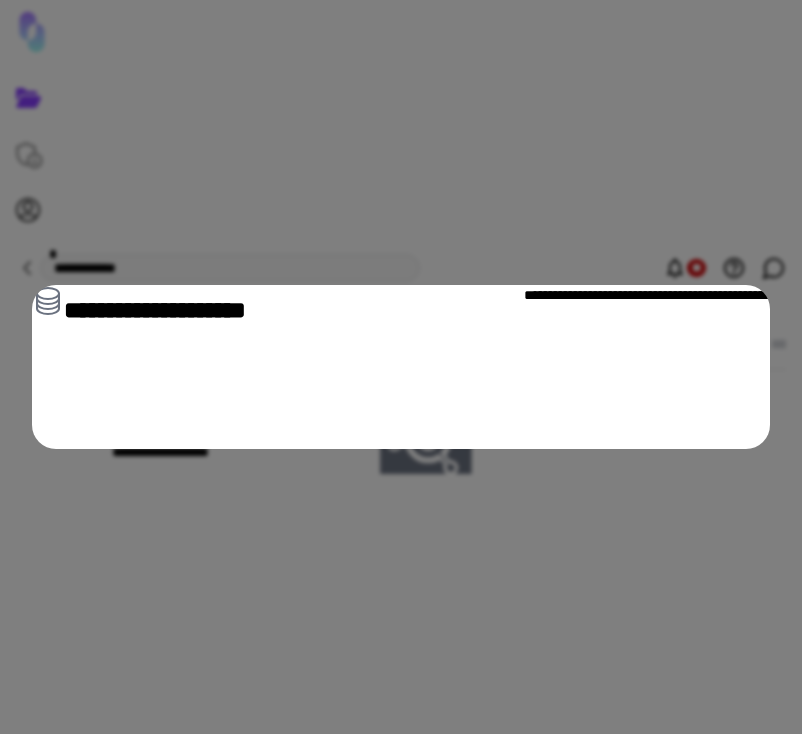 click on "**********" at bounding box center [401, 367] 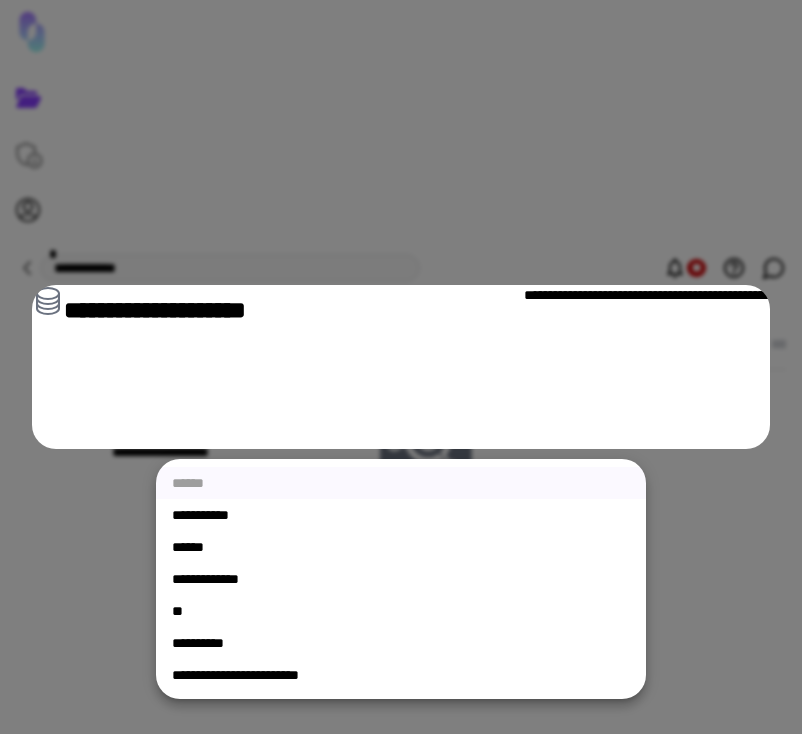 click on "**********" at bounding box center (401, 643) 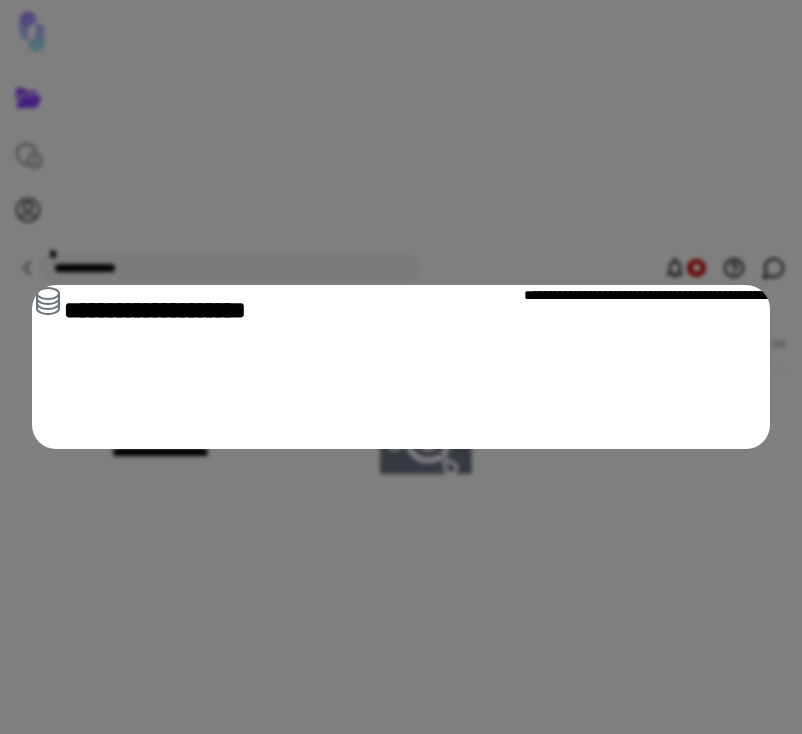 click 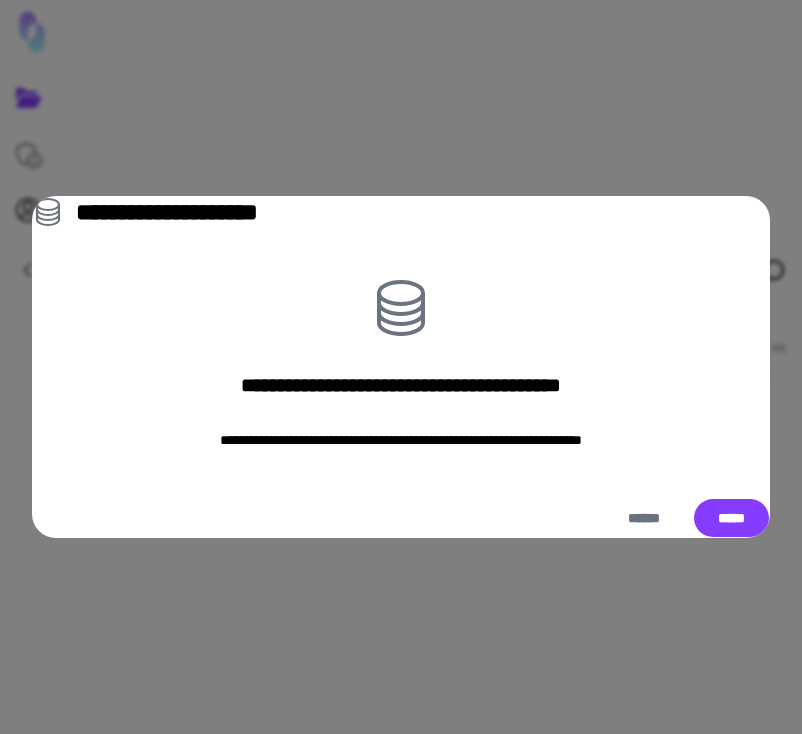 type on "**********" 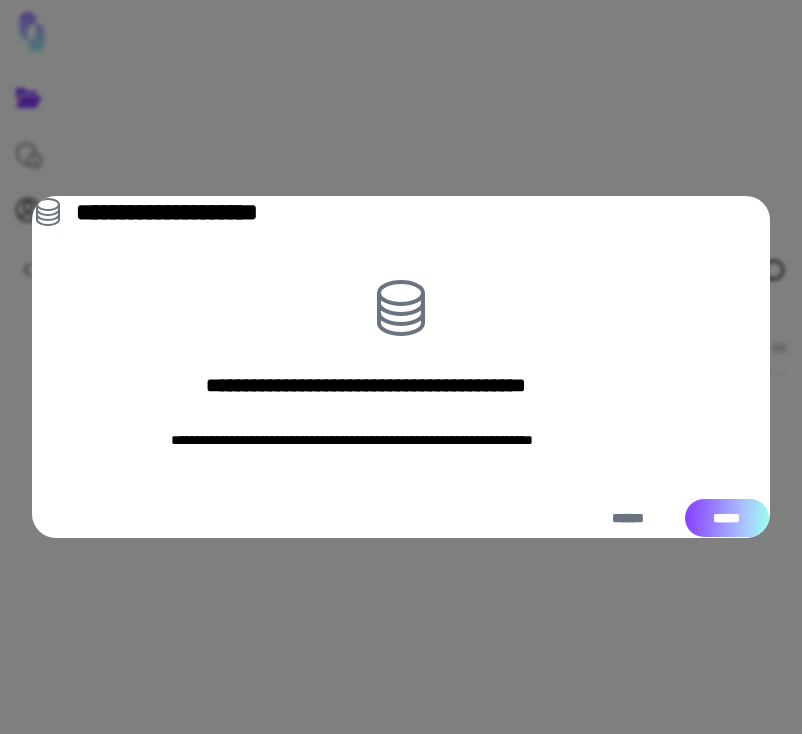 click on "*****" at bounding box center [727, 518] 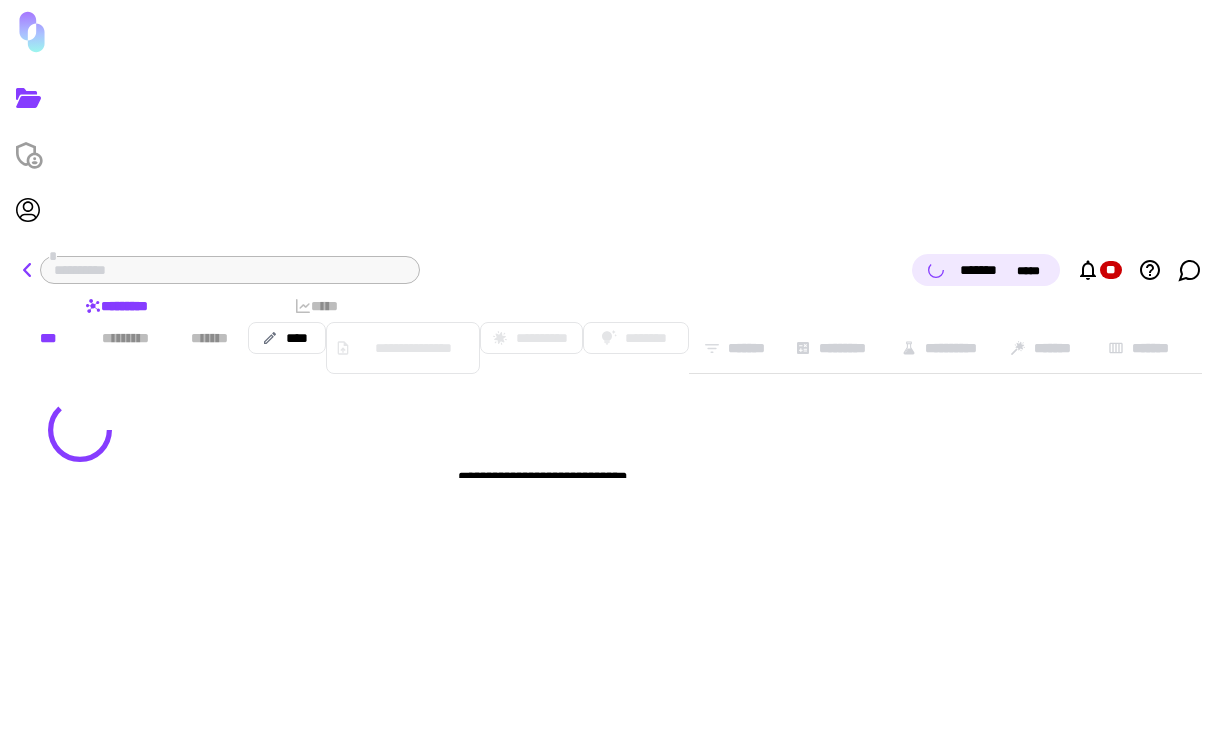click 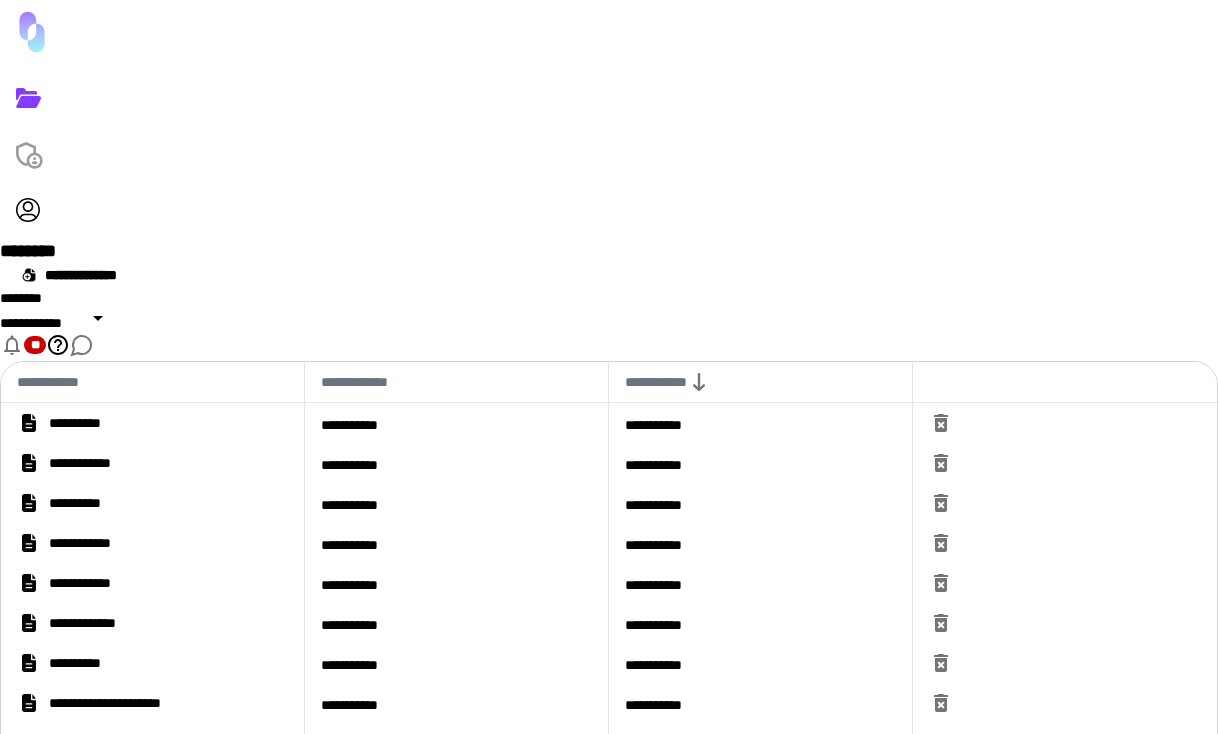click on "**********" at bounding box center (152, 423) 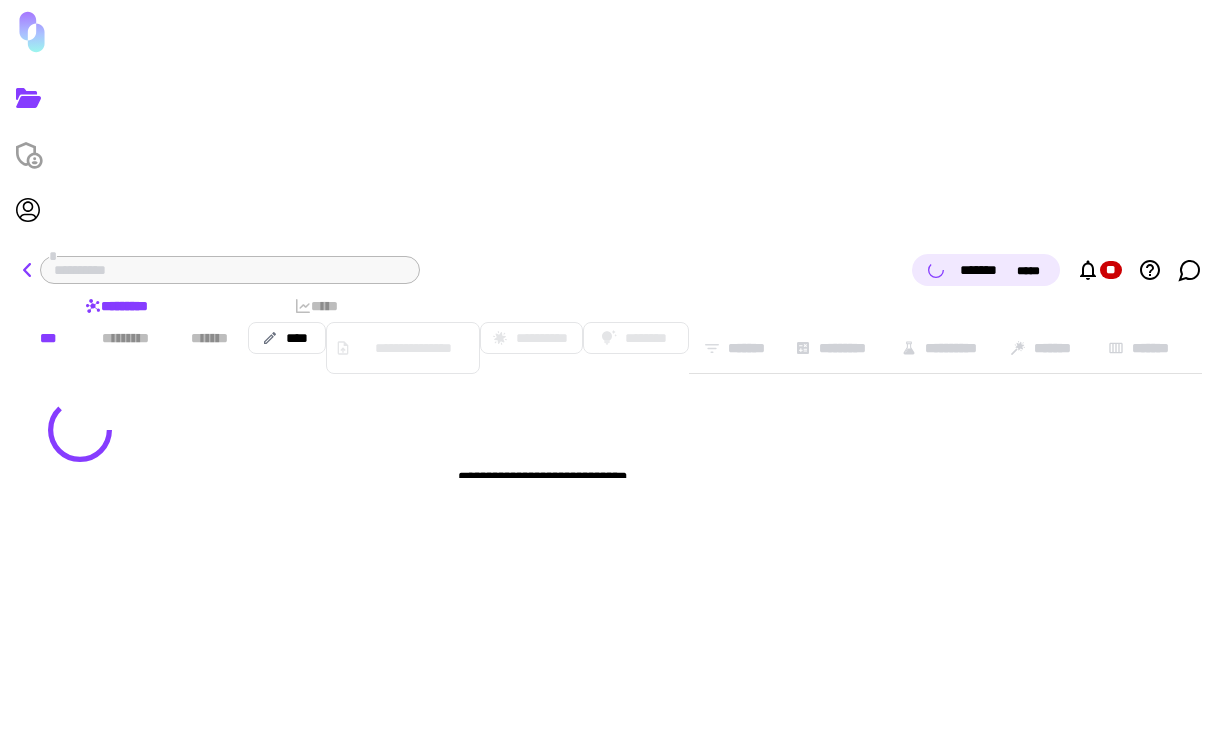 click 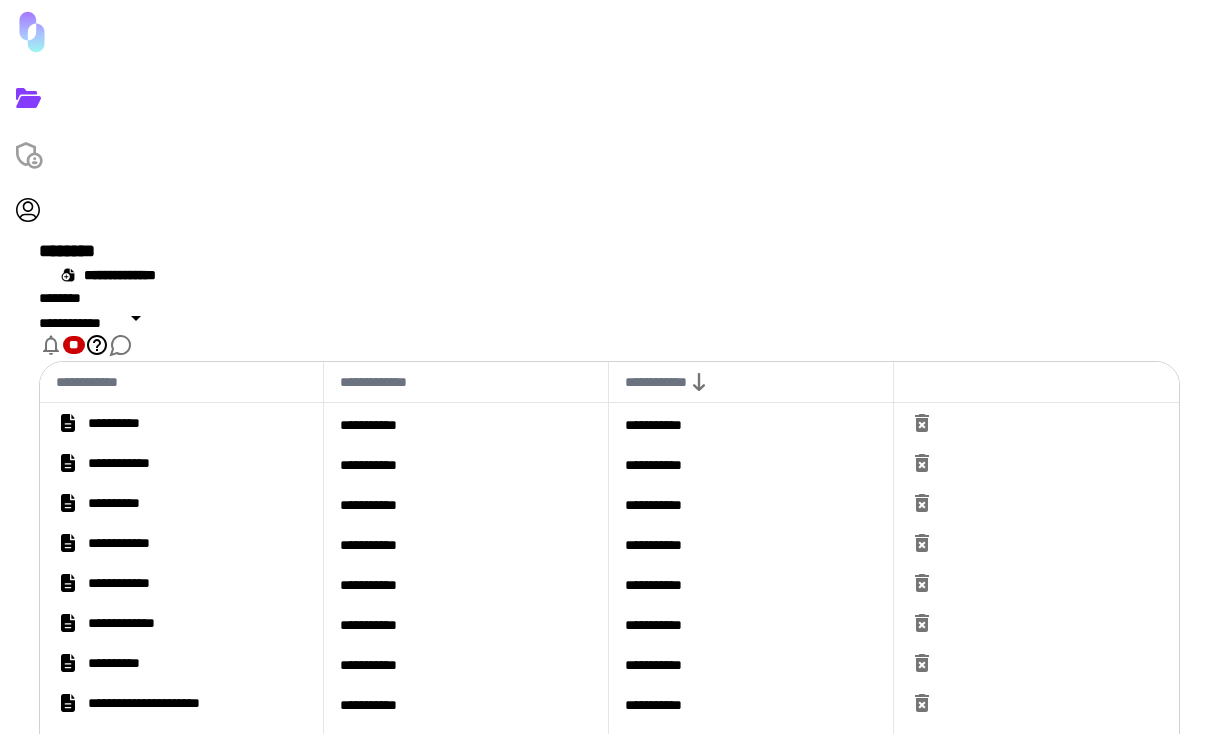 scroll, scrollTop: 74, scrollLeft: 0, axis: vertical 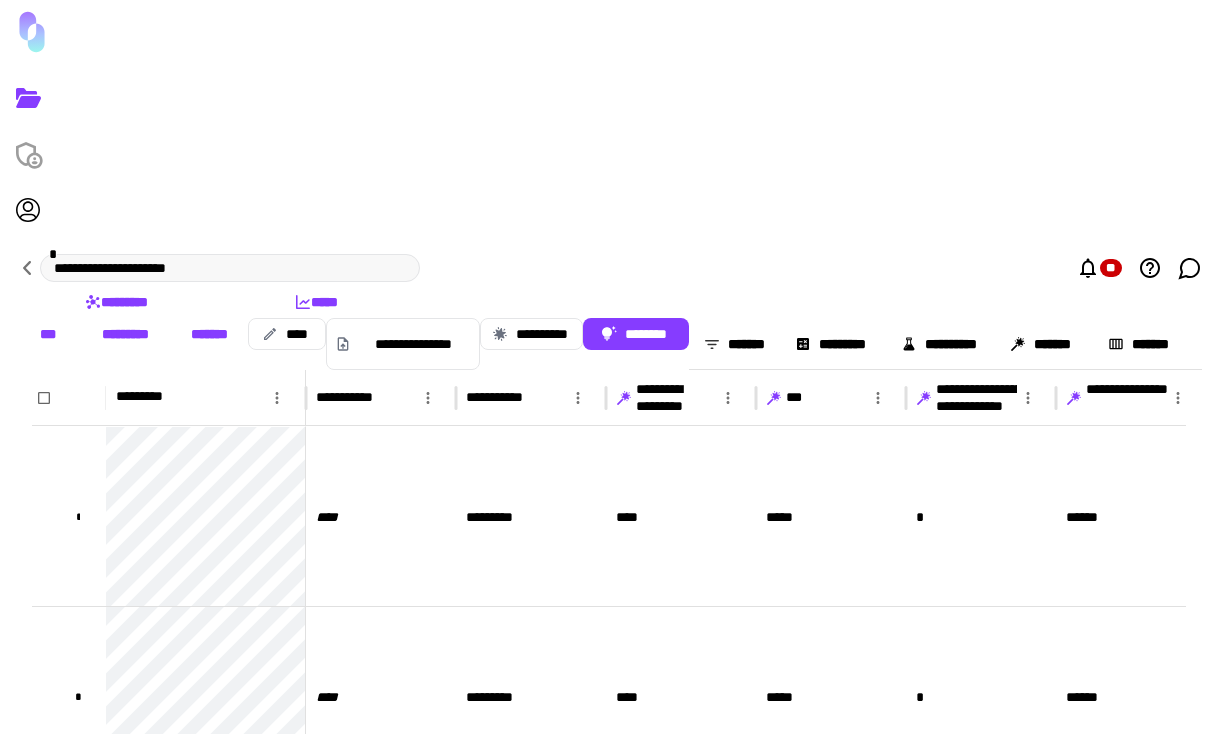 click 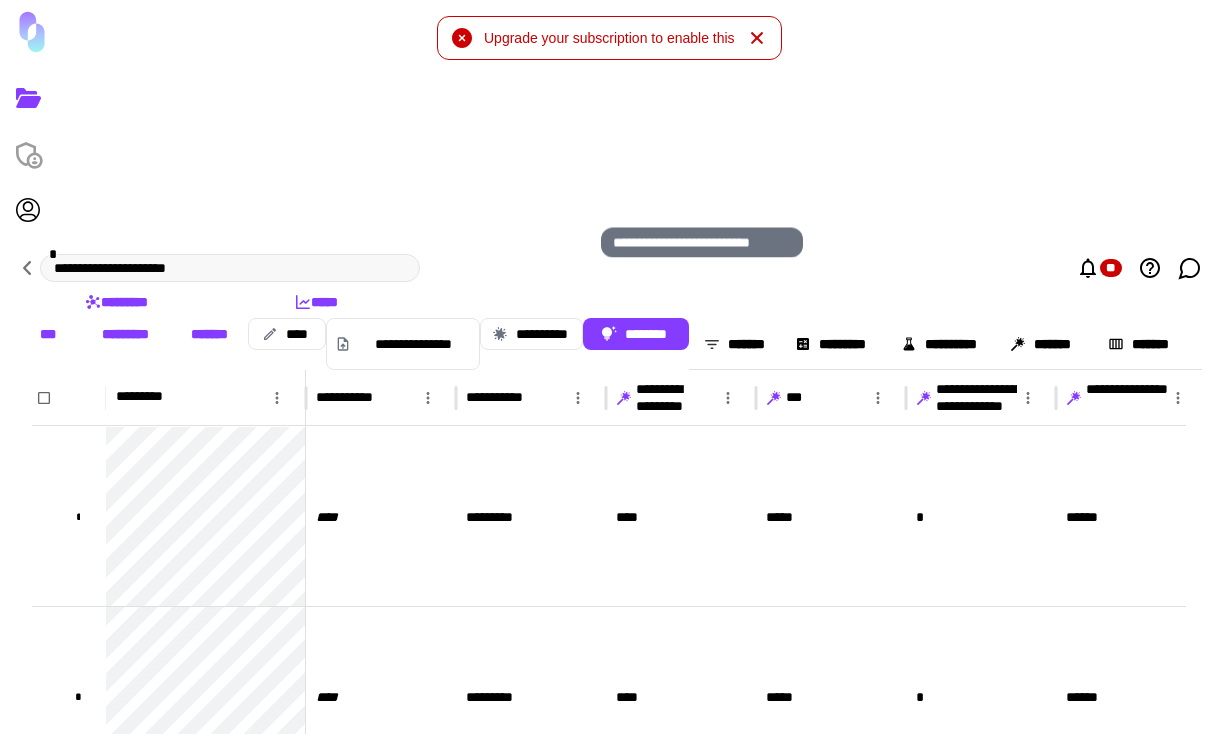 click 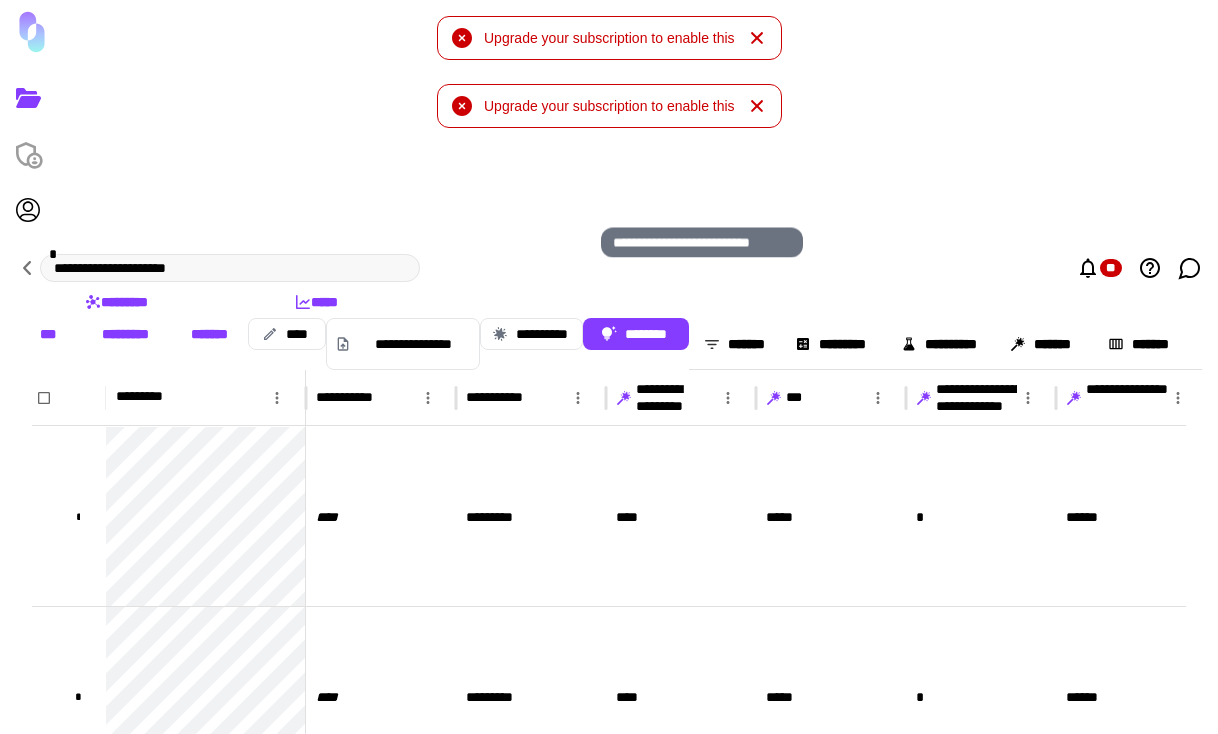 click 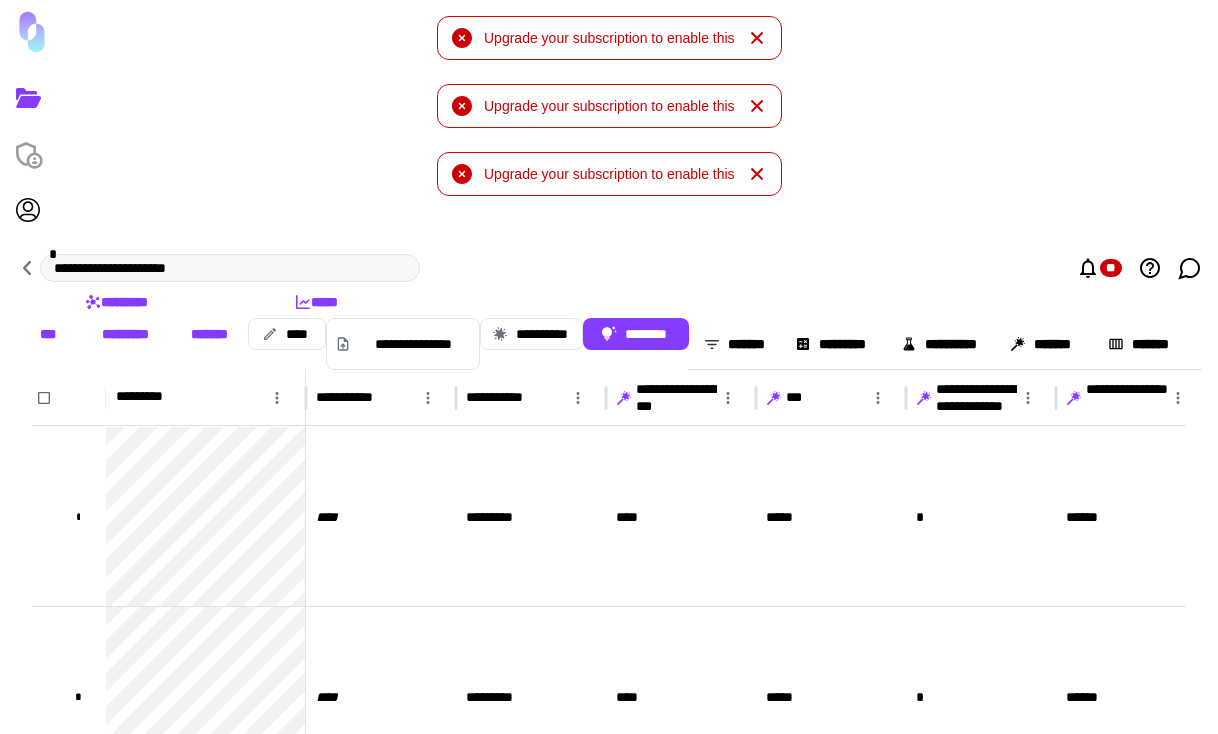 click 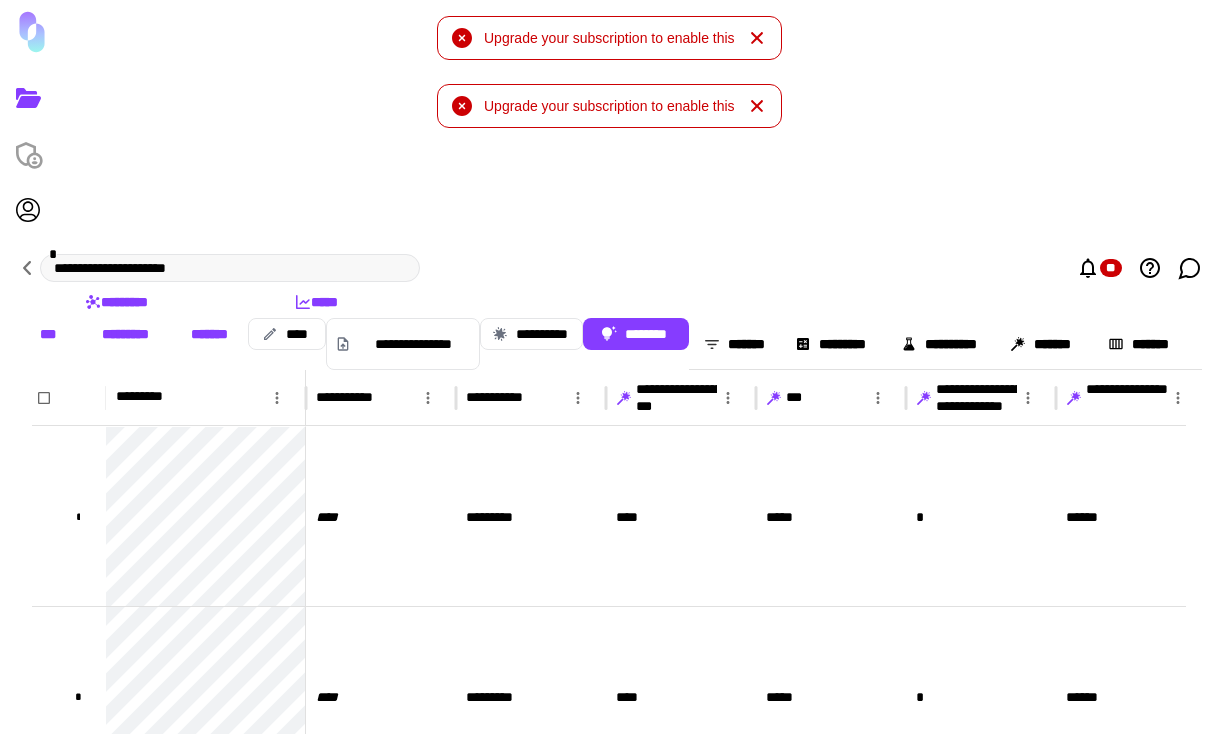 click 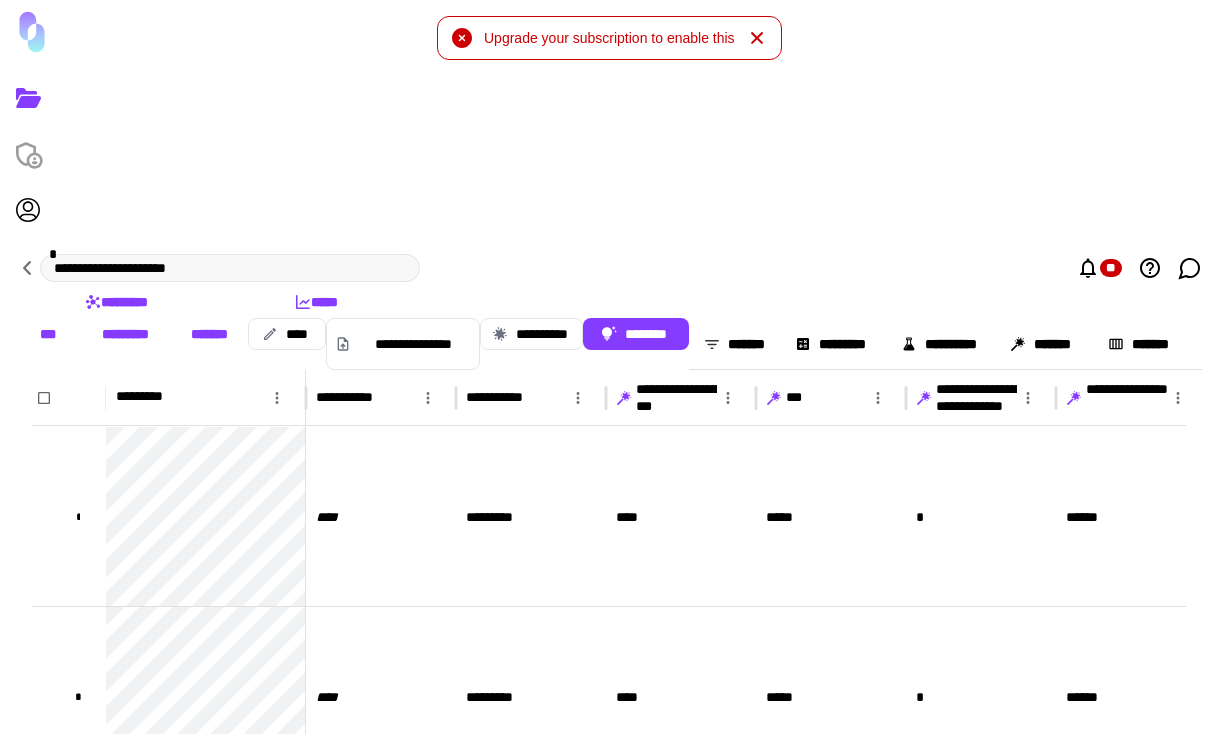 click 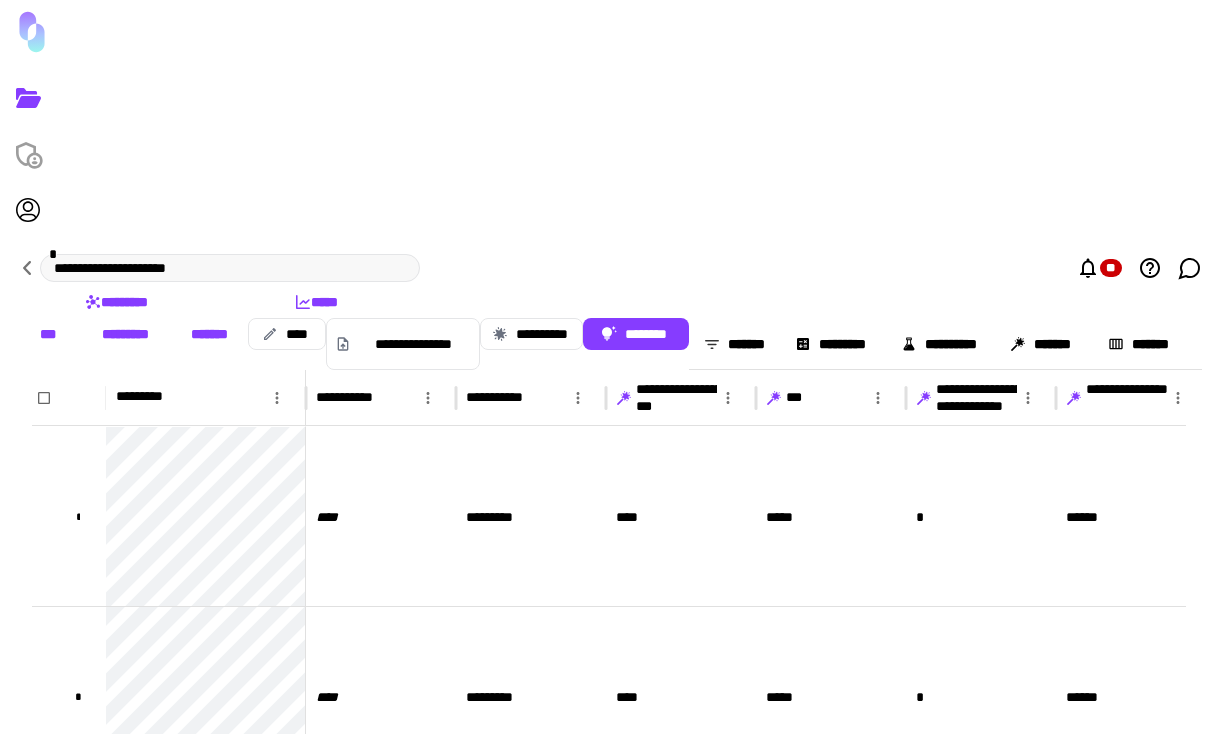 click on "**********" at bounding box center (609, 21691) 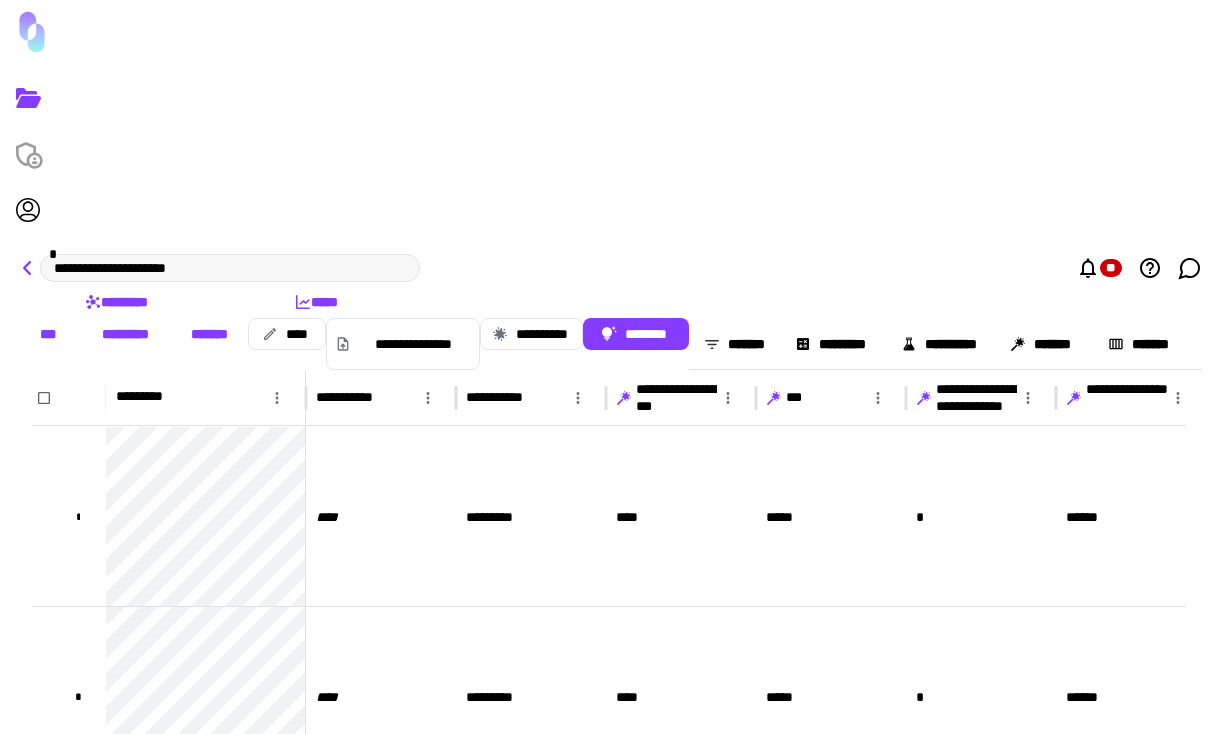 click 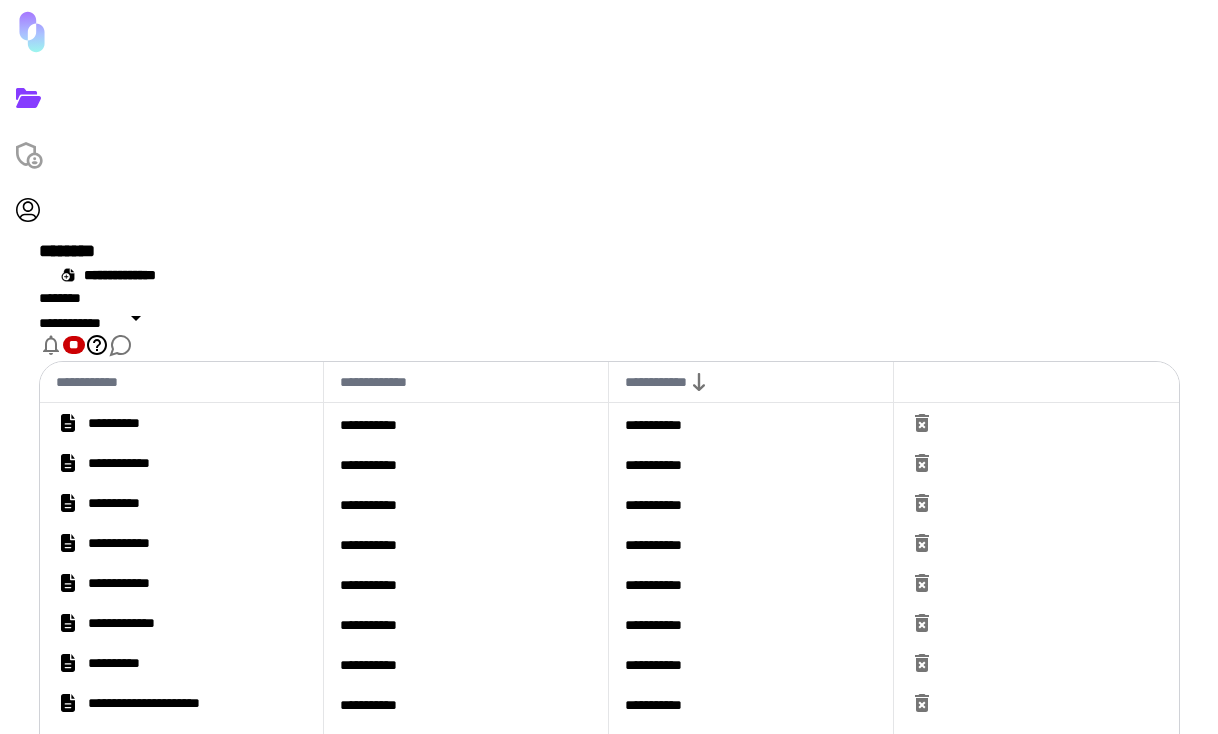 scroll, scrollTop: 0, scrollLeft: 0, axis: both 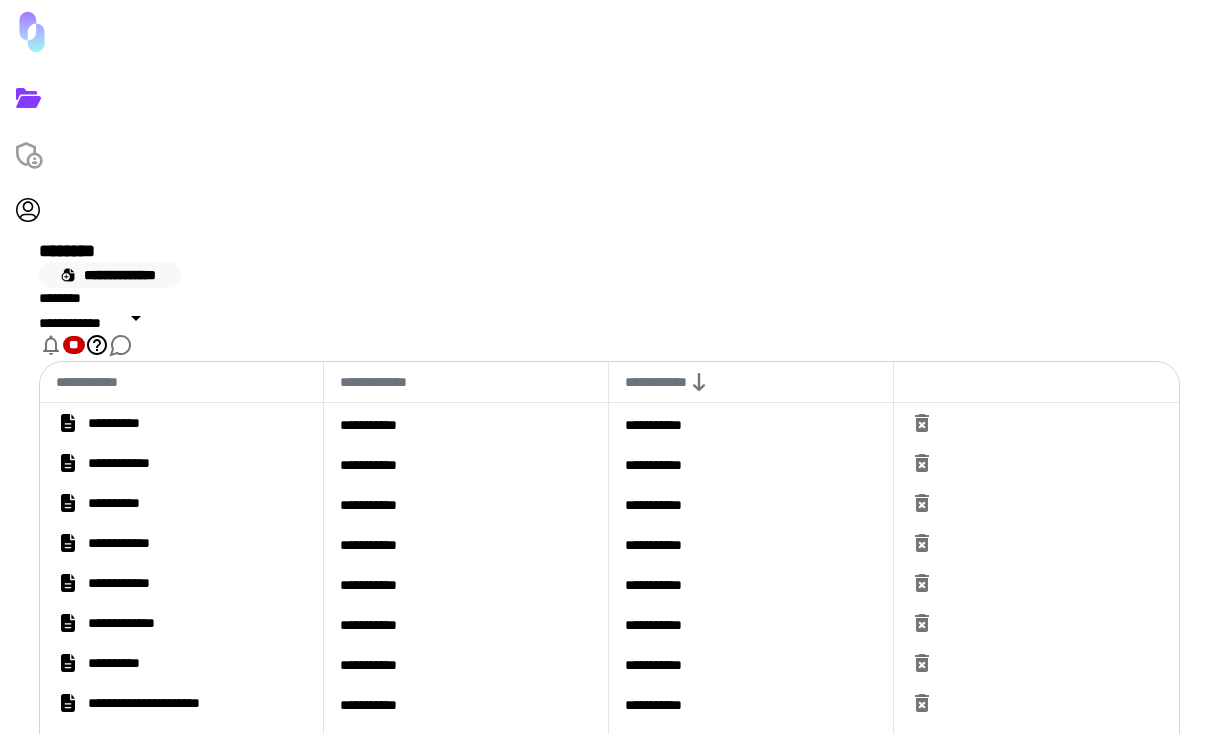 click on "**********" at bounding box center (110, 275) 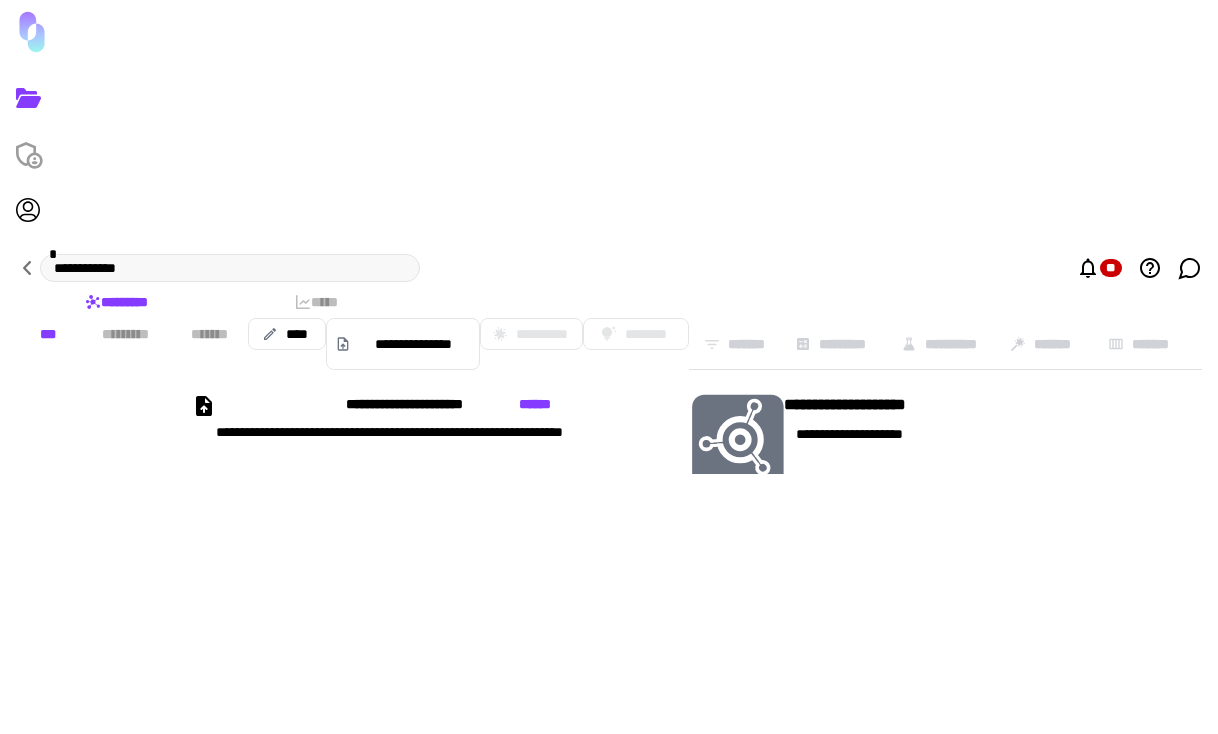 click on "**********" at bounding box center [656, 517] 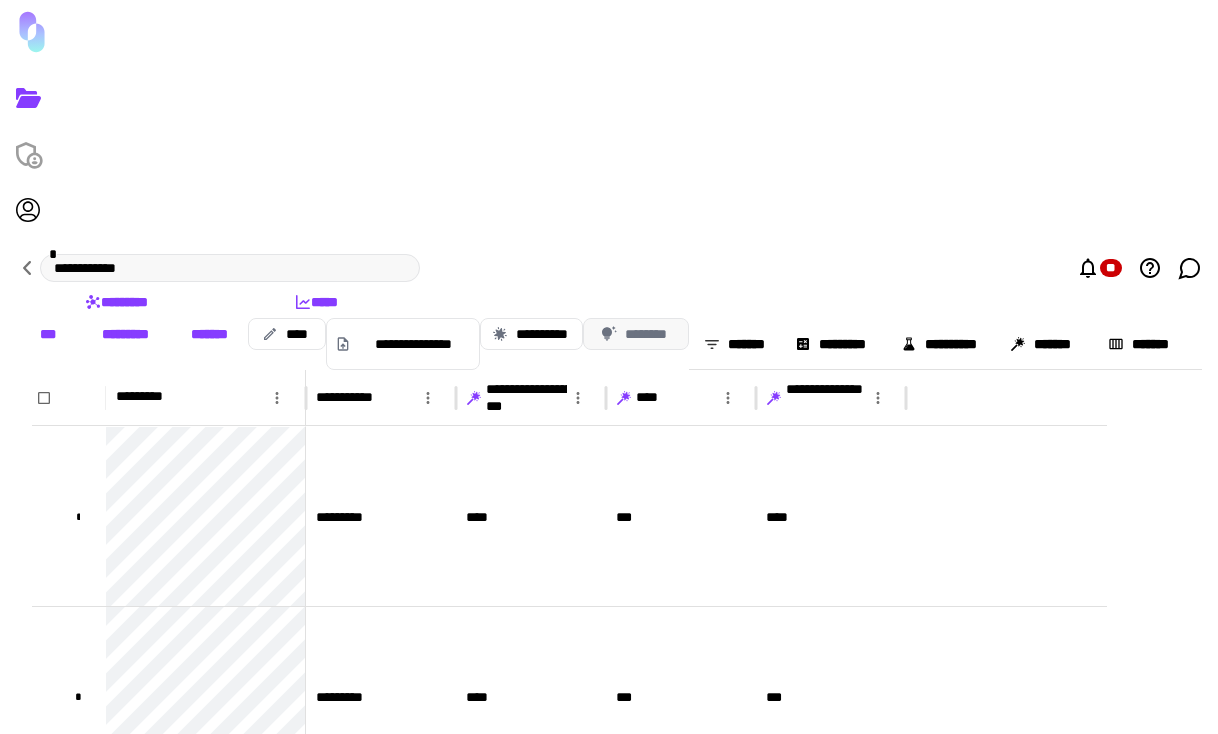 click 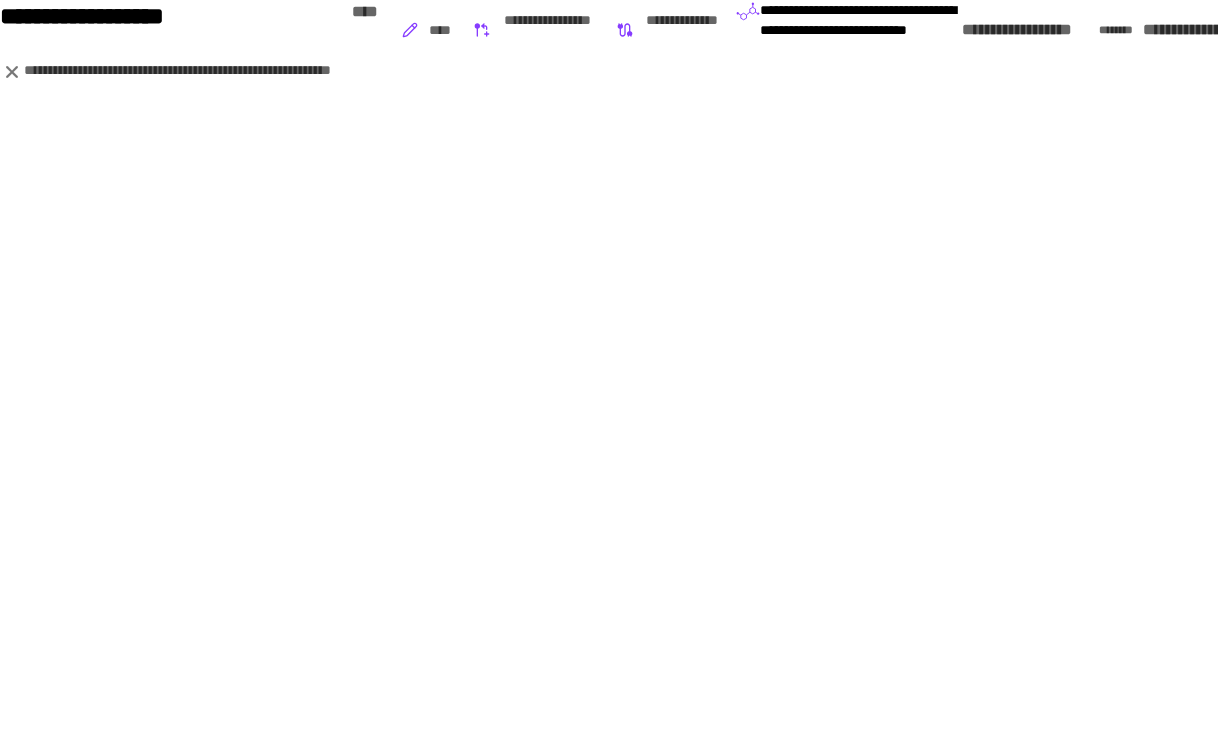 click on "**********" at bounding box center (1219, 30) 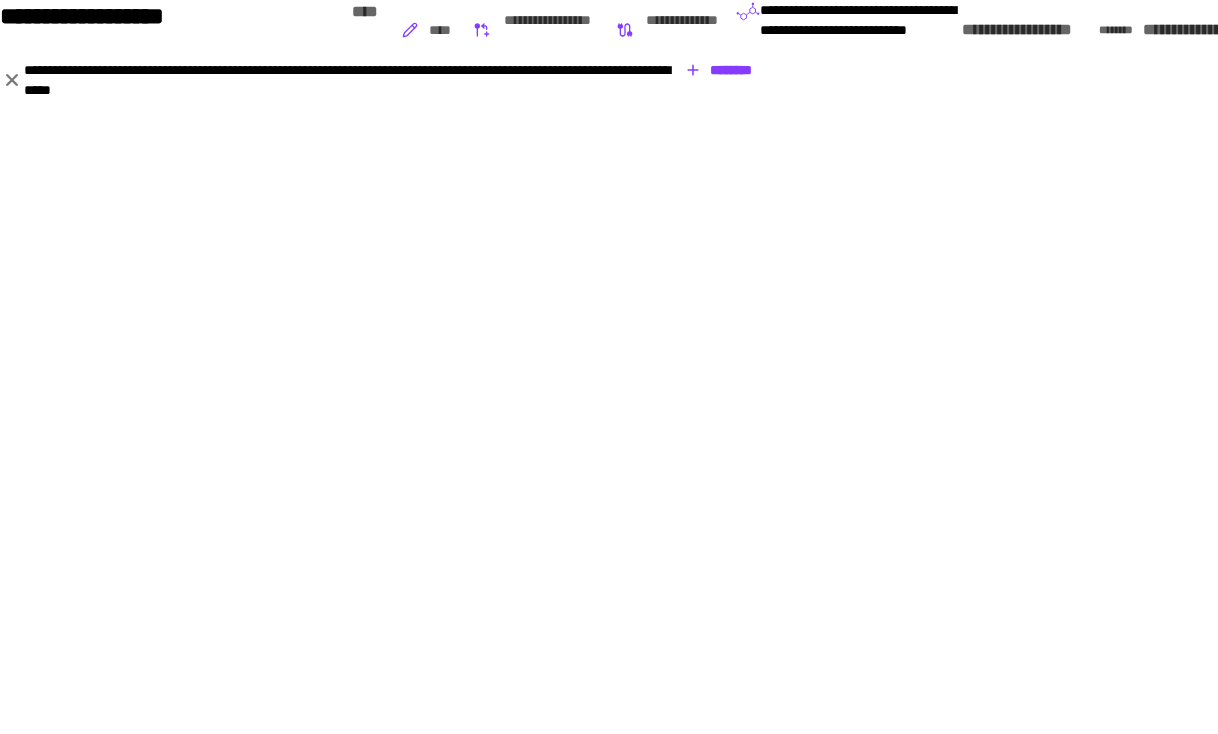 click on "********" at bounding box center (719, 70) 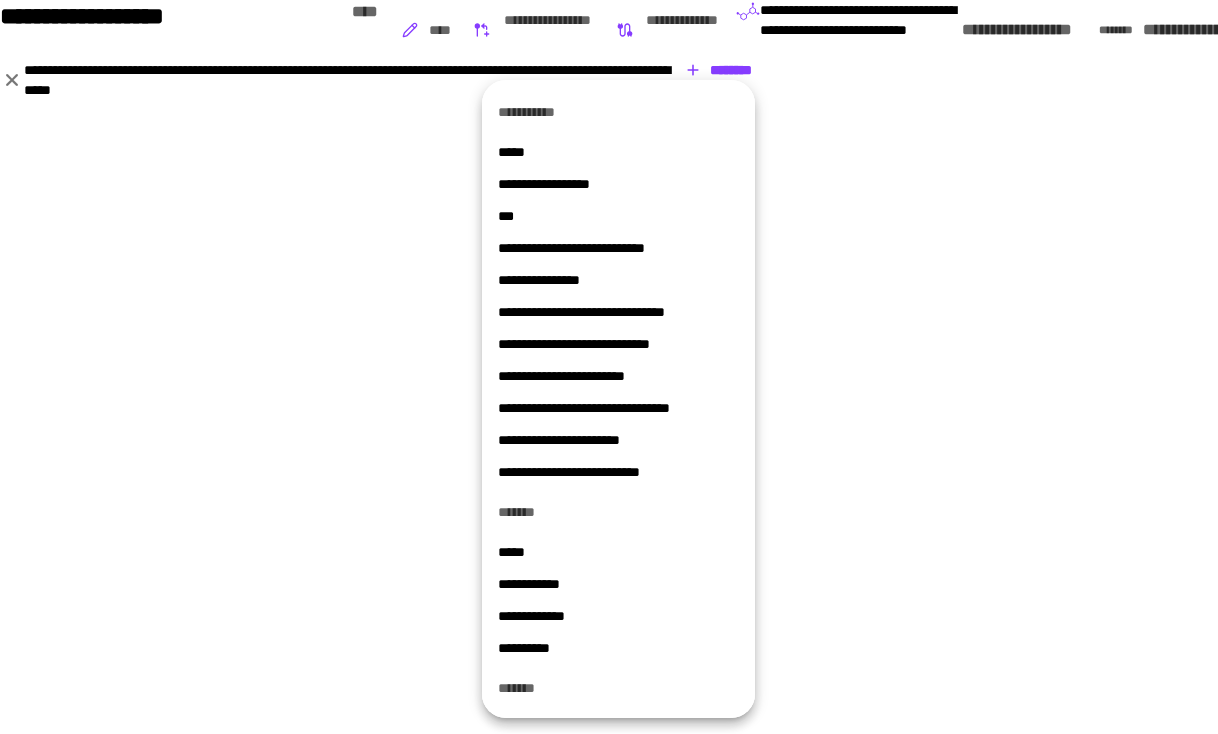 scroll, scrollTop: 98, scrollLeft: 0, axis: vertical 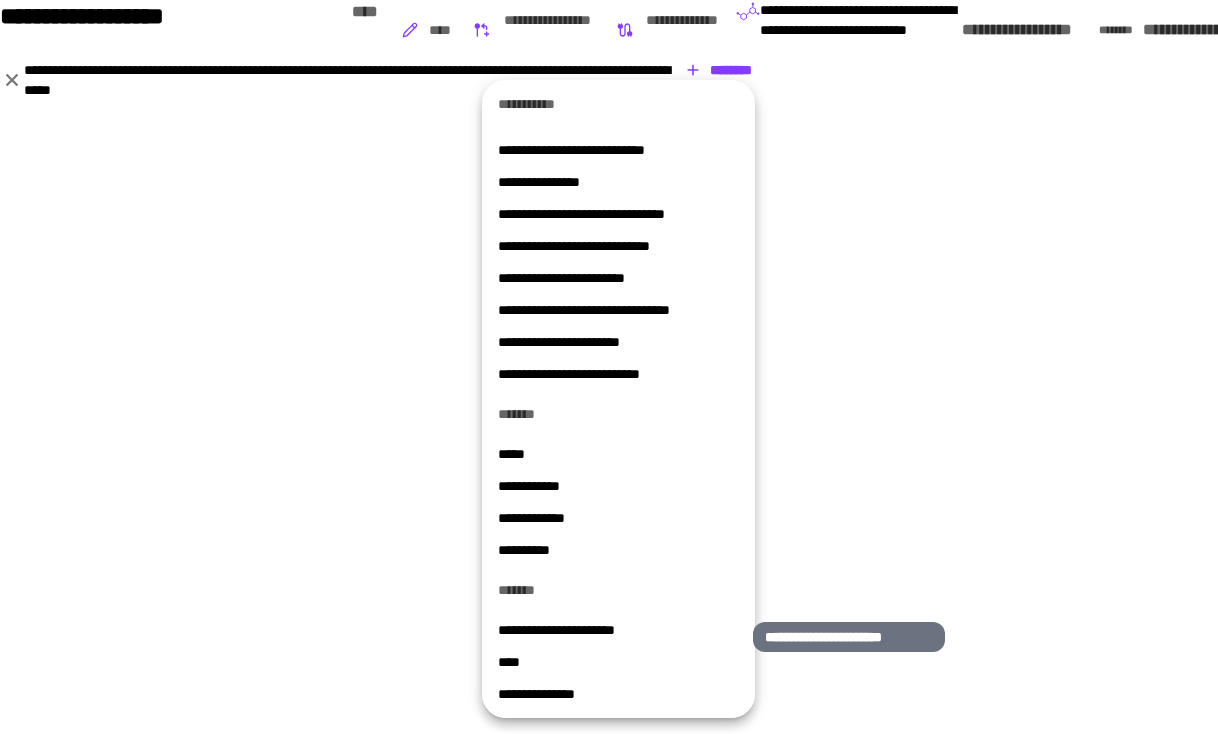 click on "**********" at bounding box center [618, 630] 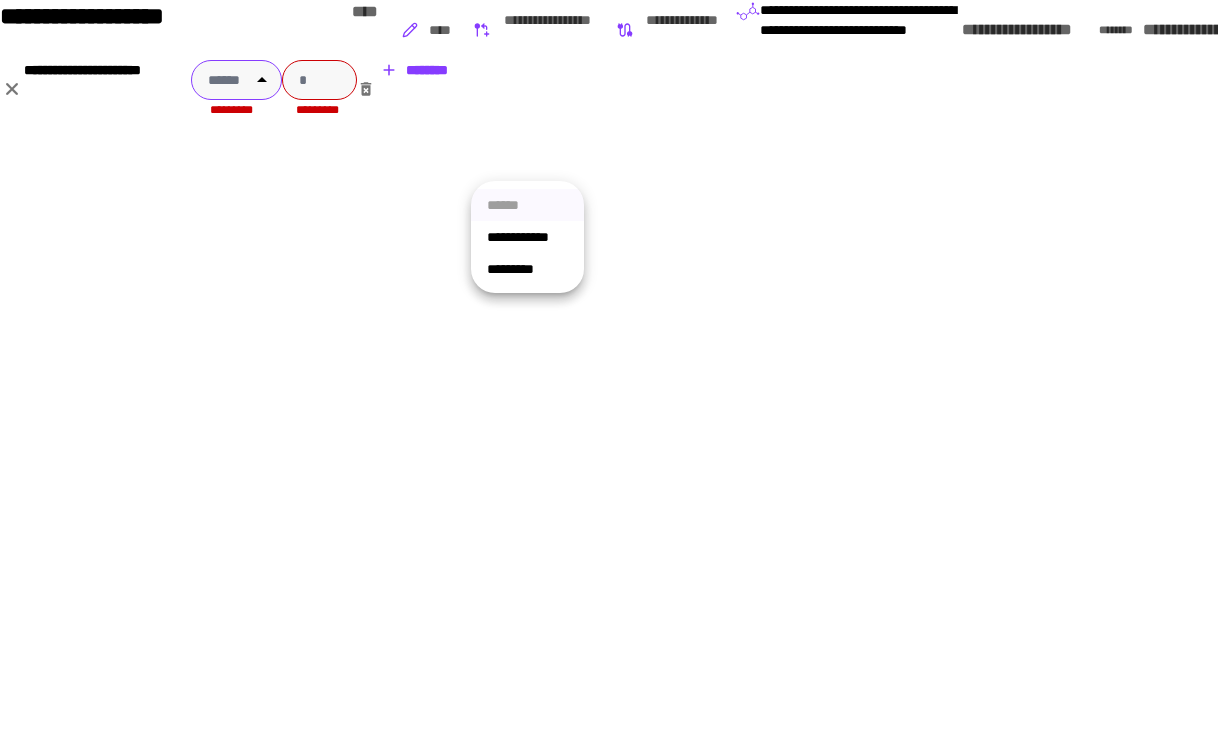 click on "**********" at bounding box center (609, 367) 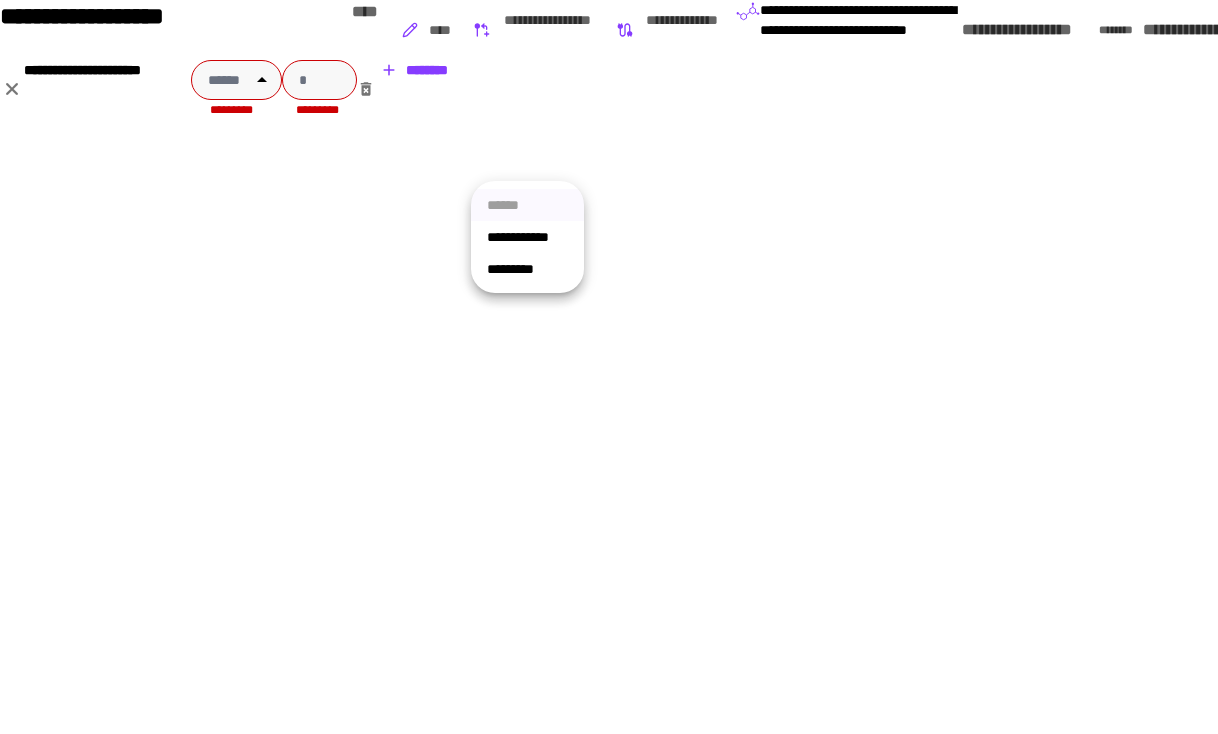 click on "**********" at bounding box center (527, 237) 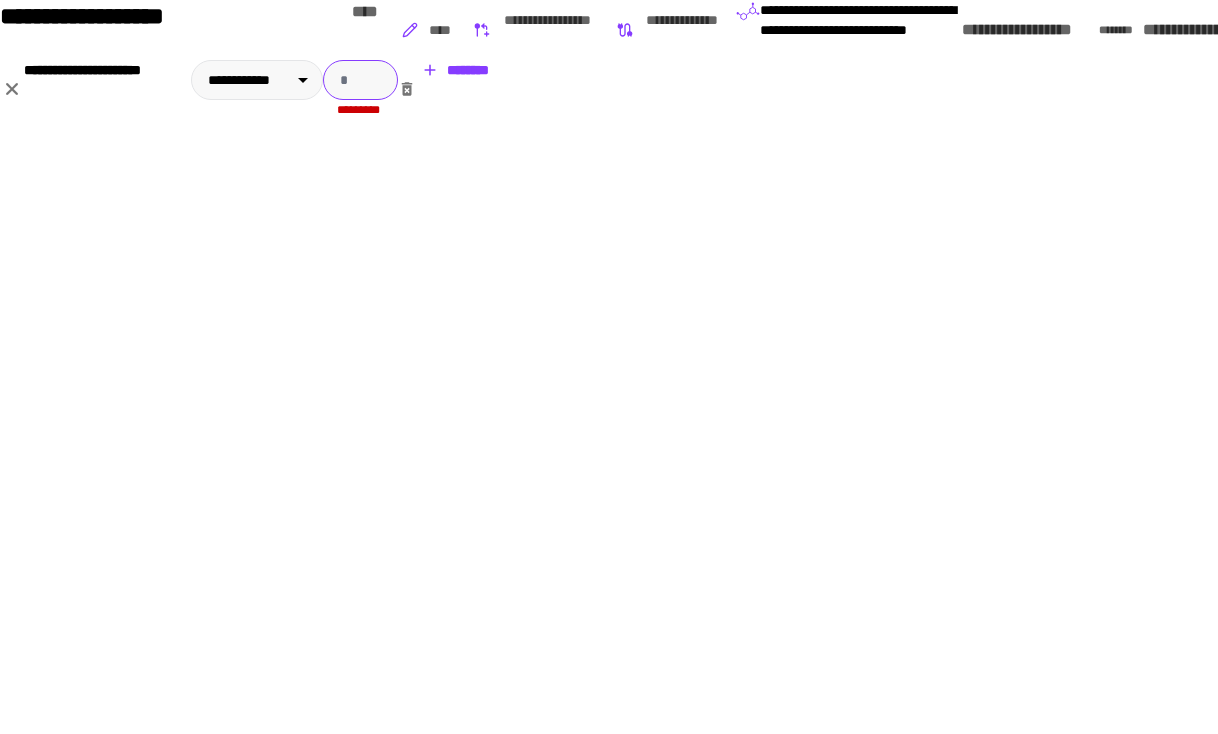 click at bounding box center (360, 80) 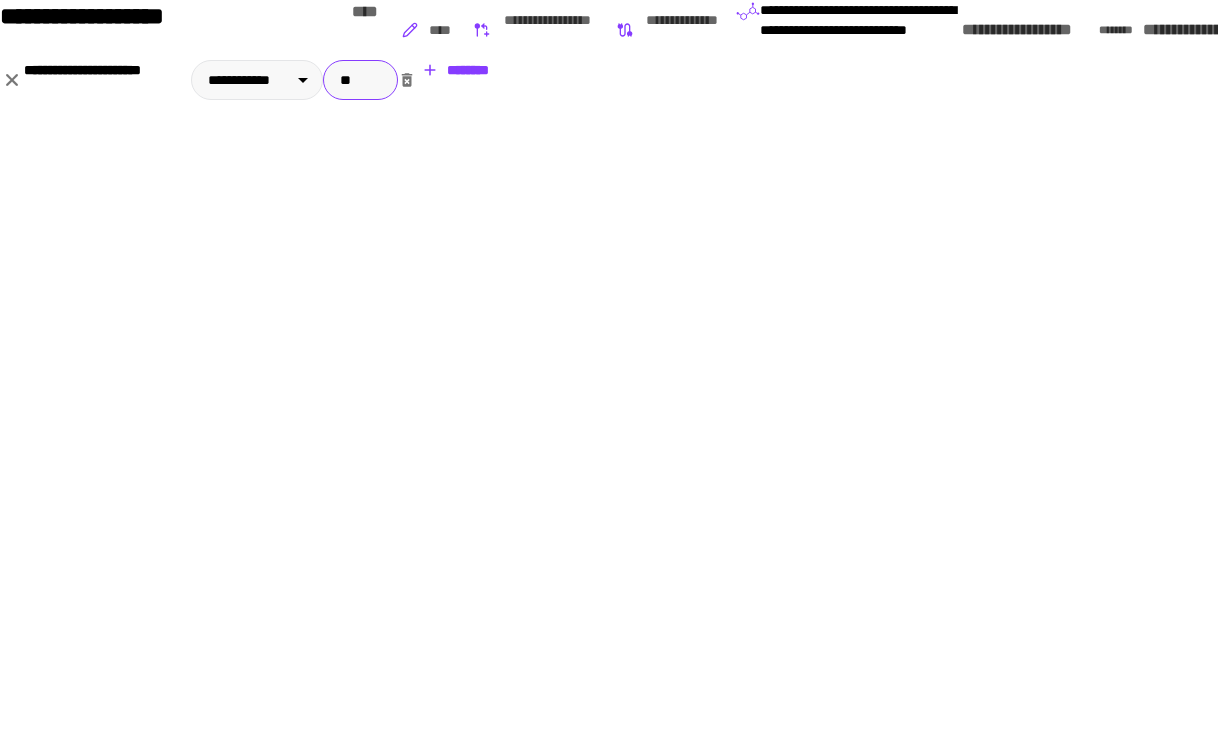 type on "**" 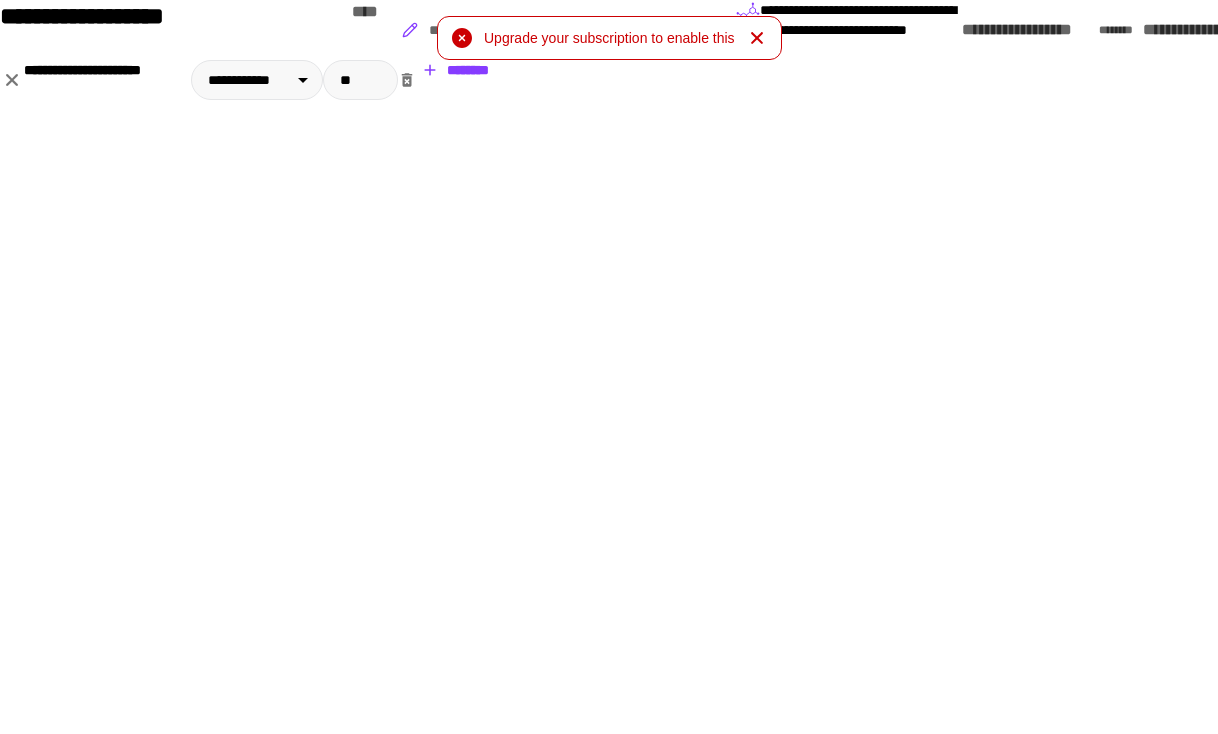 click on "********" at bounding box center (1586, 20) 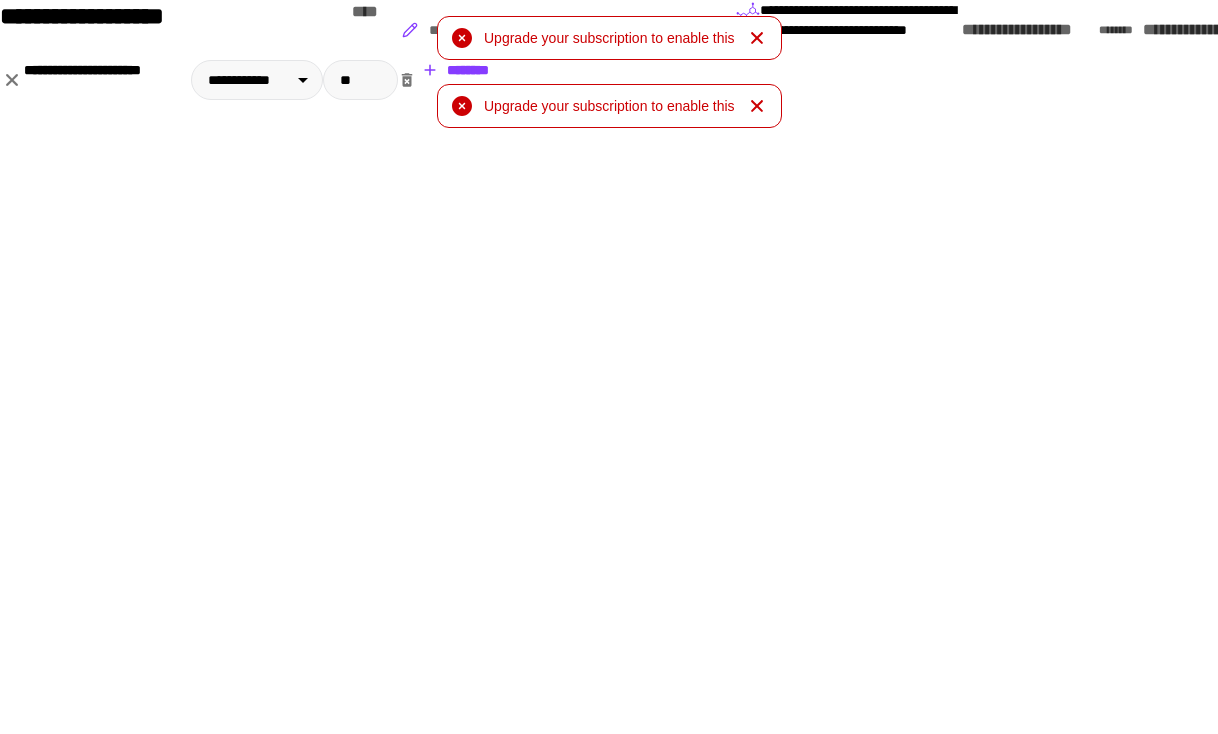 click 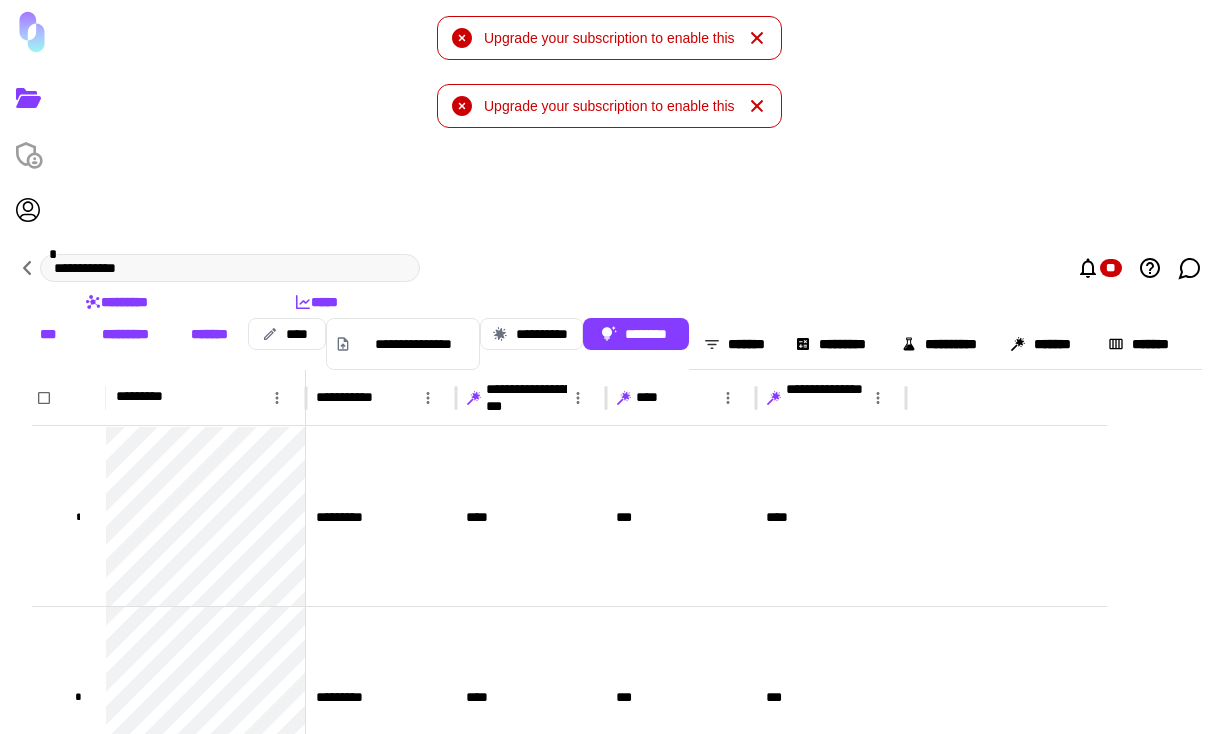 click 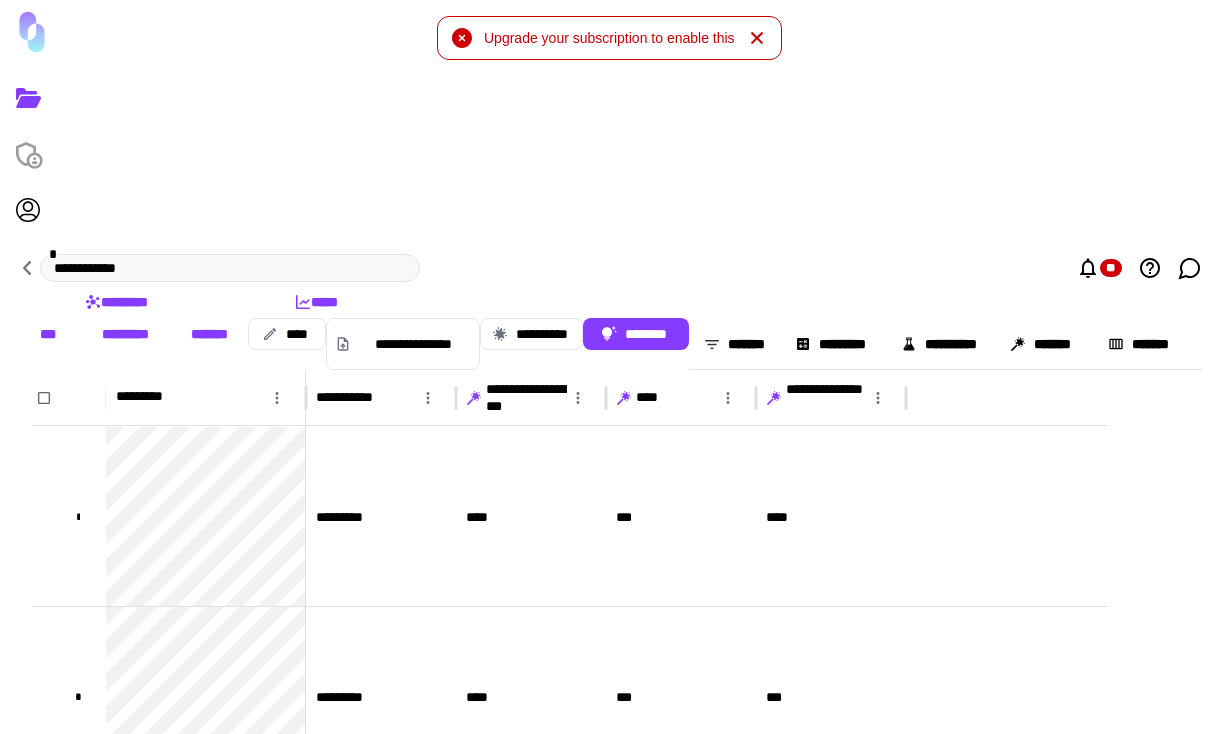 click 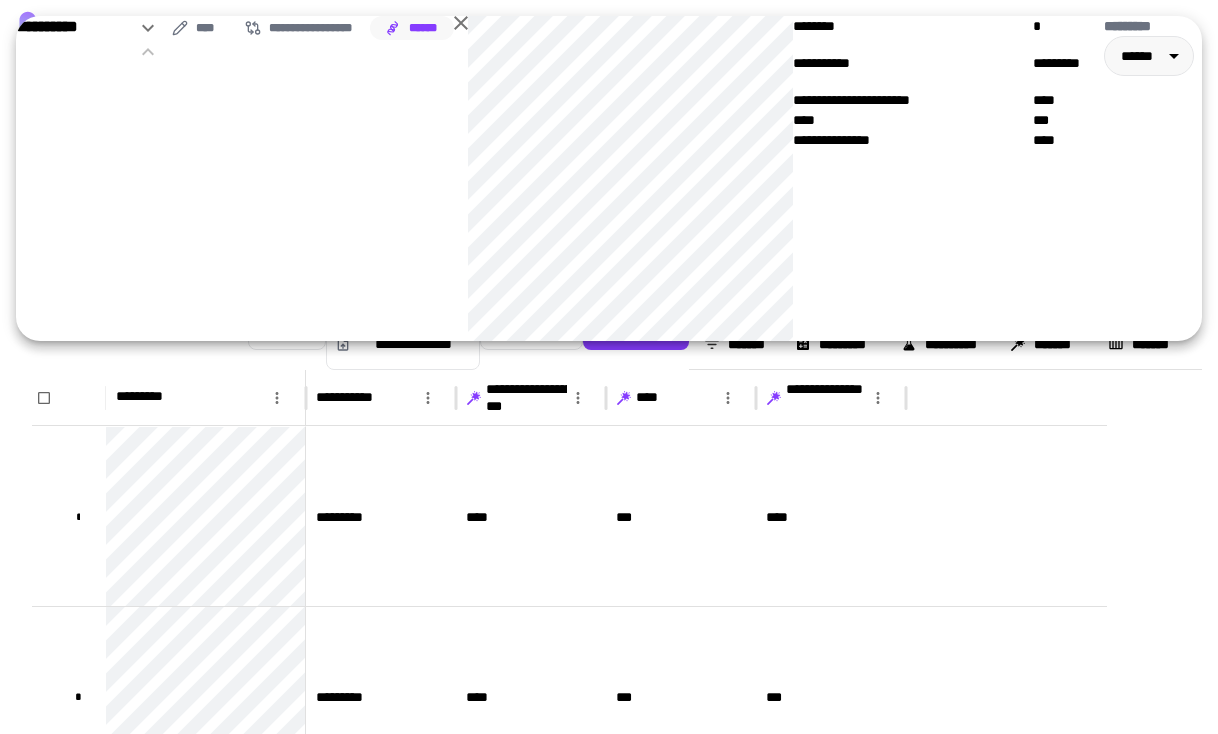 click on "**********" at bounding box center [1683, 36] 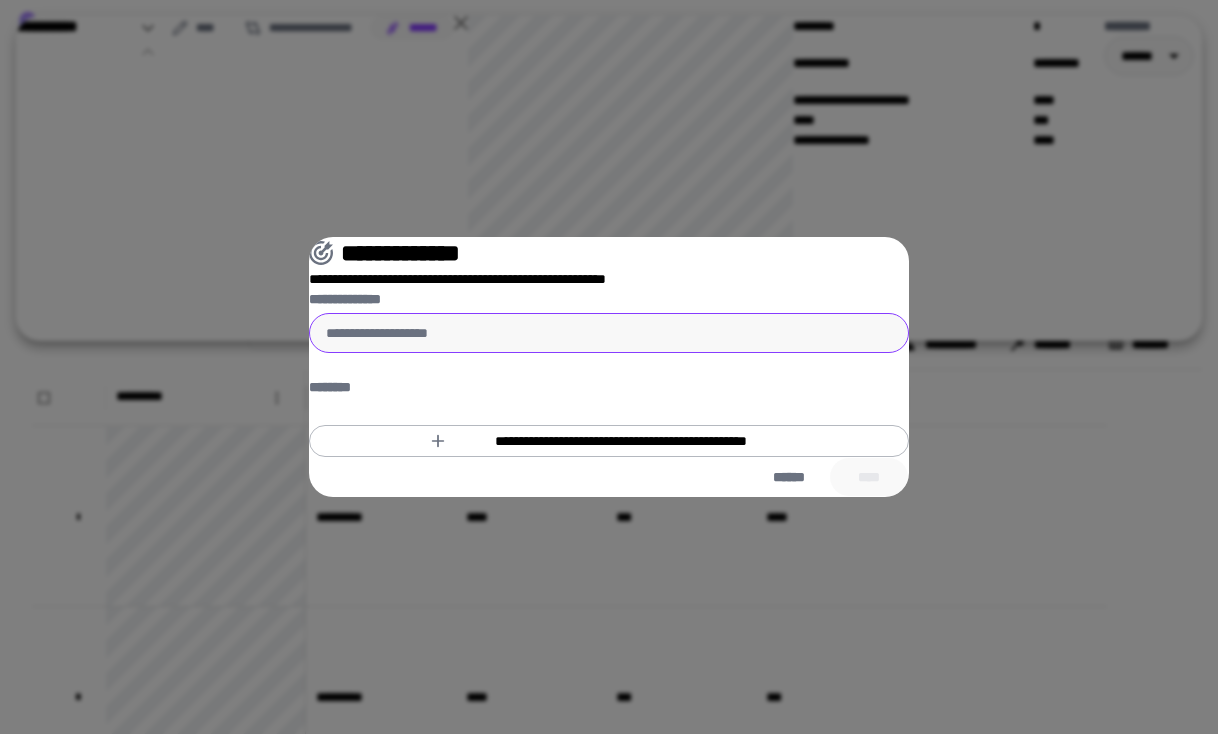 click on "**********" at bounding box center [609, 333] 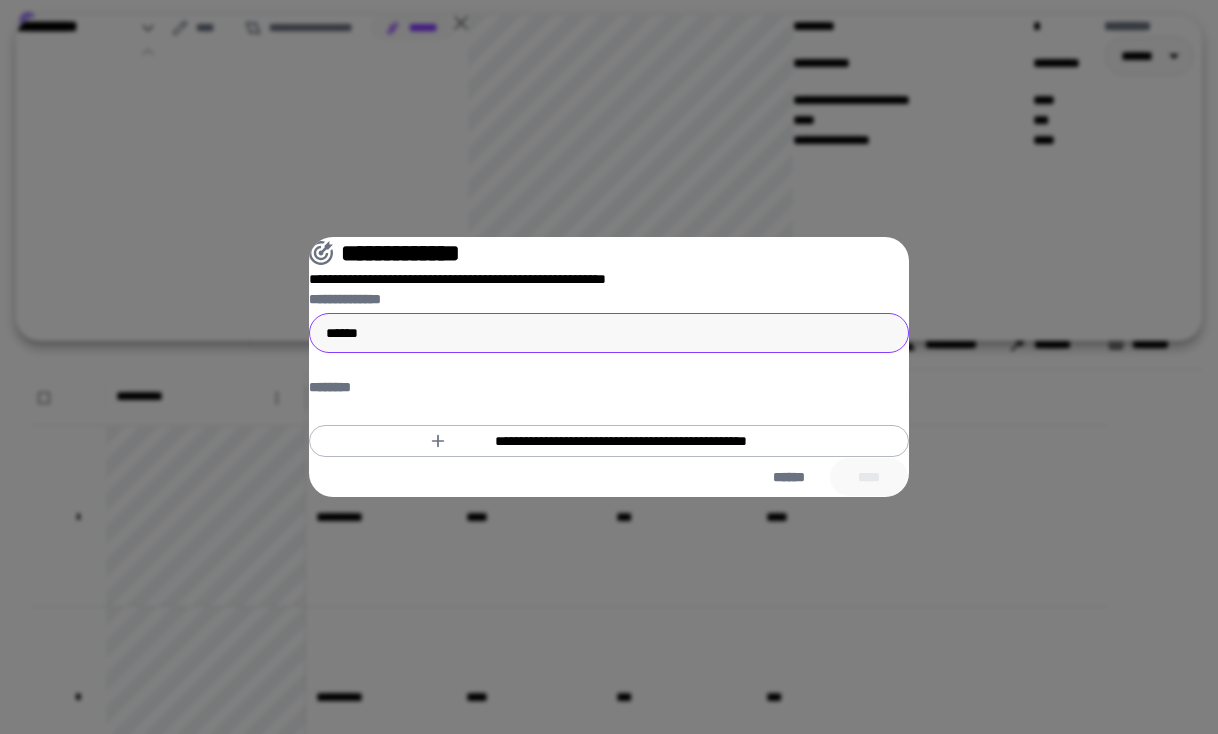 type on "******" 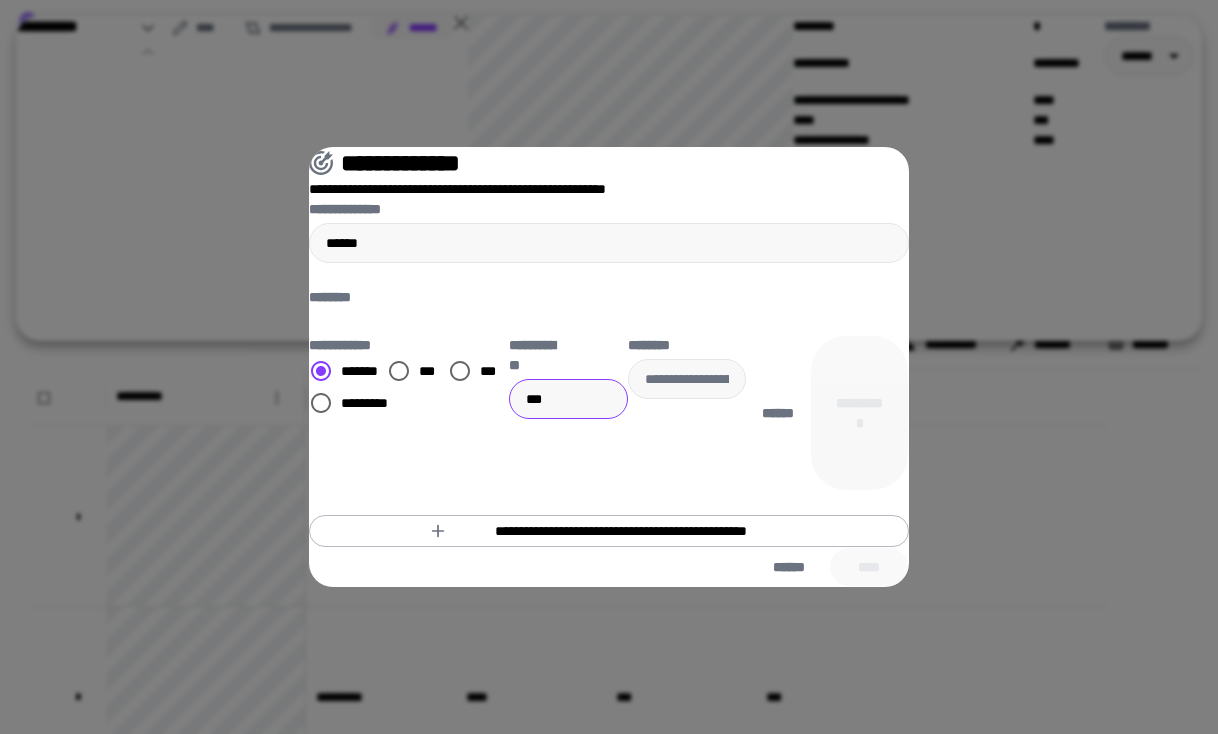 scroll, scrollTop: 0, scrollLeft: 2, axis: horizontal 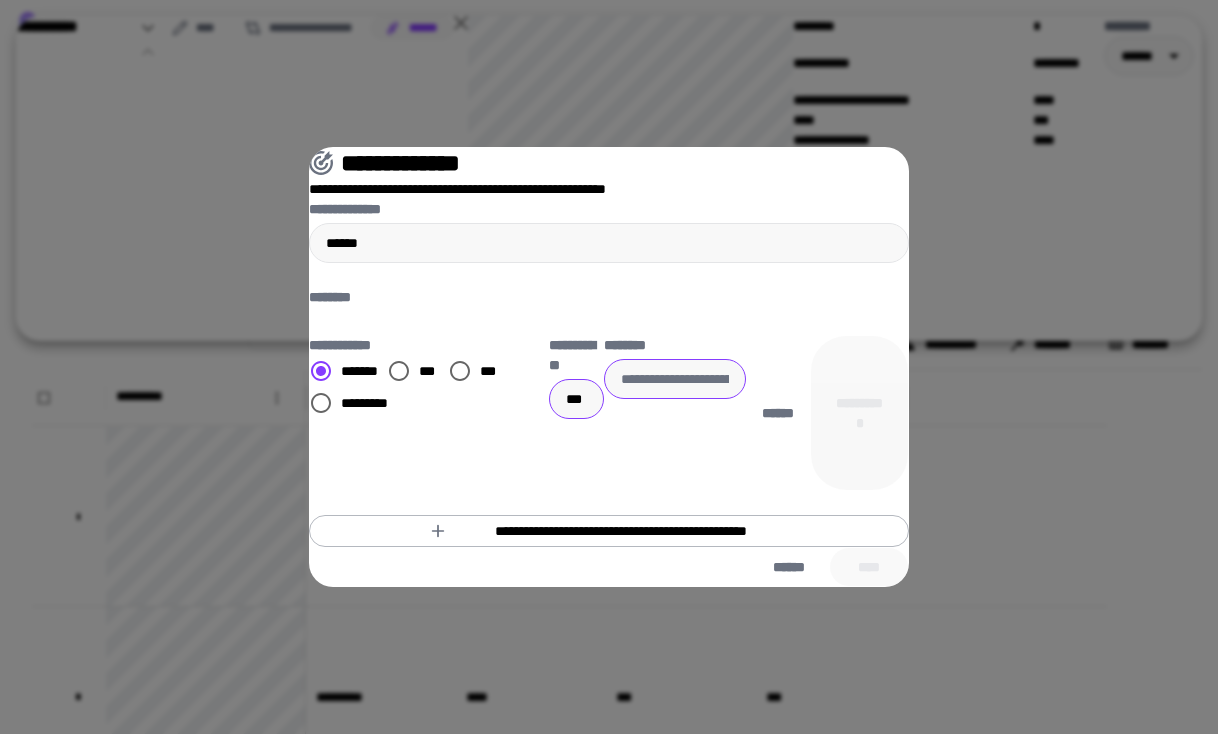 type on "***" 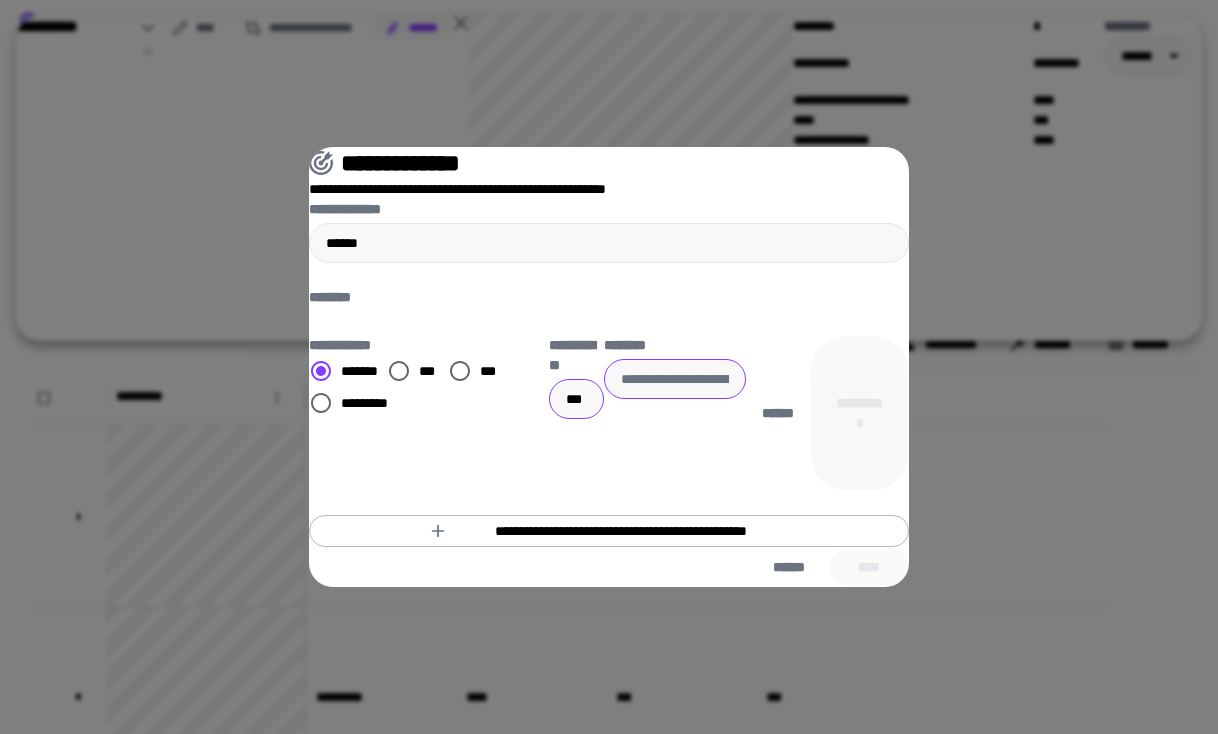 scroll, scrollTop: 0, scrollLeft: 0, axis: both 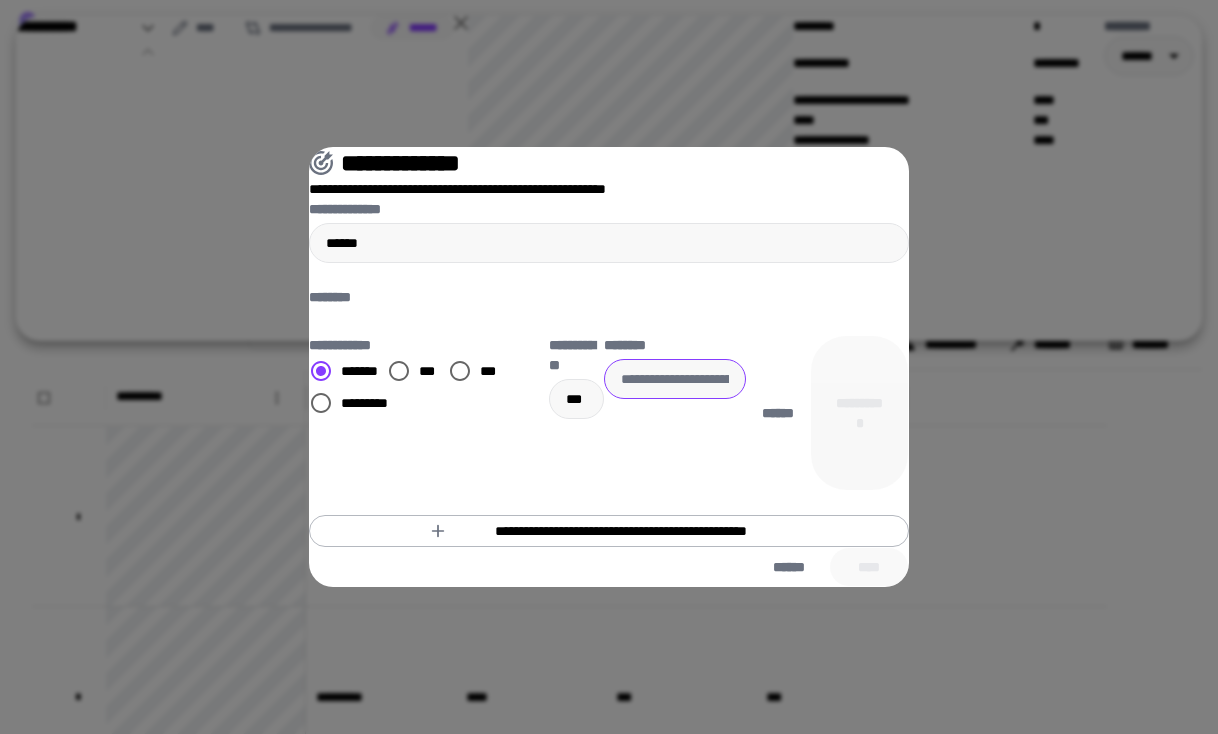 click on "********" at bounding box center [675, 379] 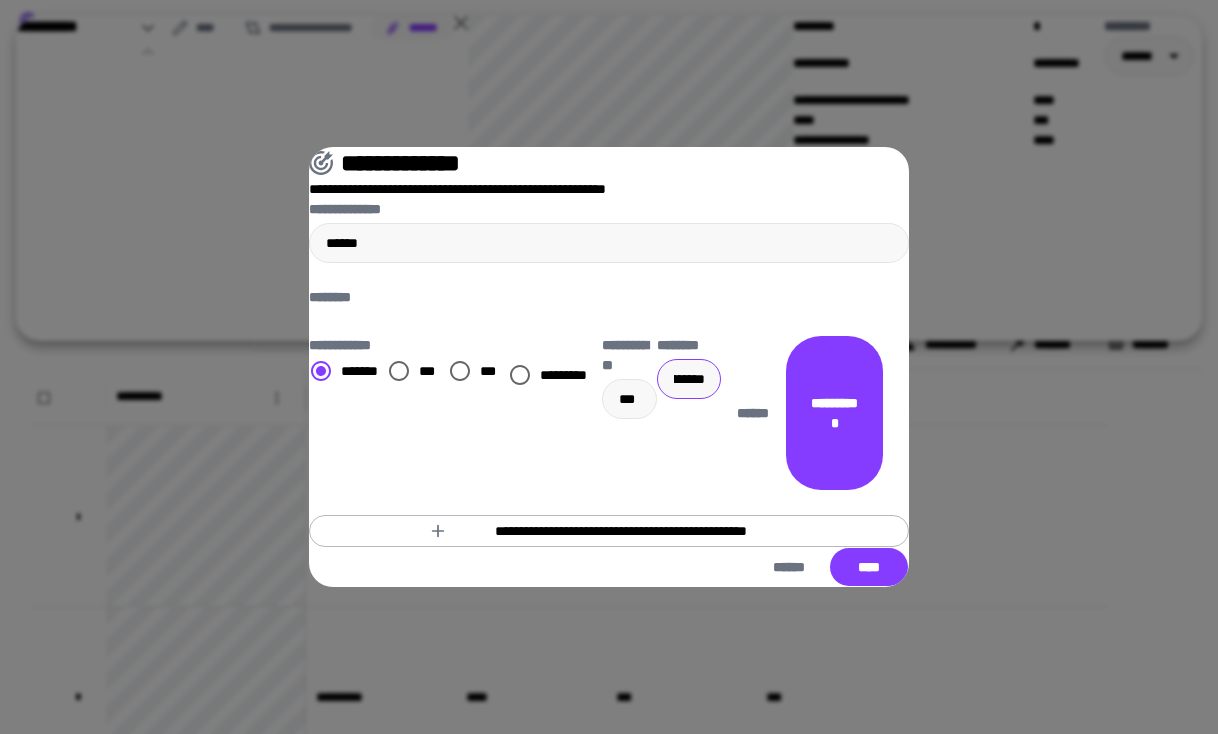 scroll, scrollTop: 0, scrollLeft: 50, axis: horizontal 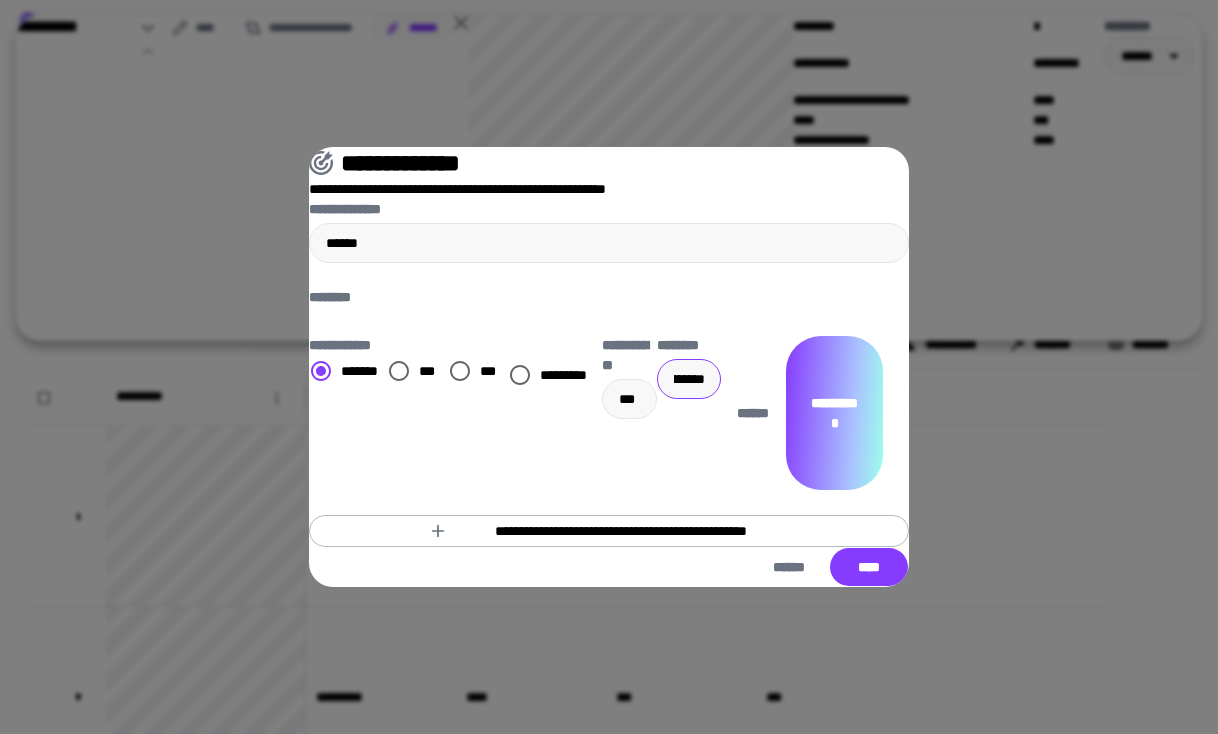 type on "*********" 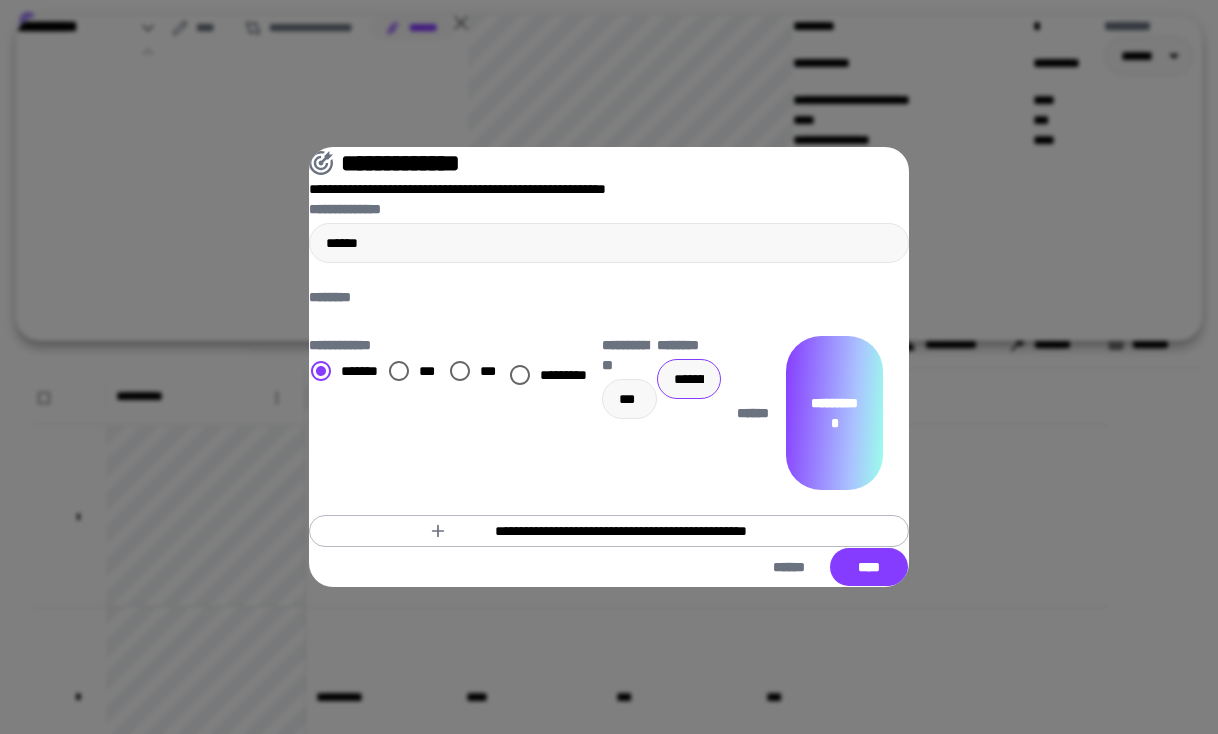 click on "**********" at bounding box center [834, 413] 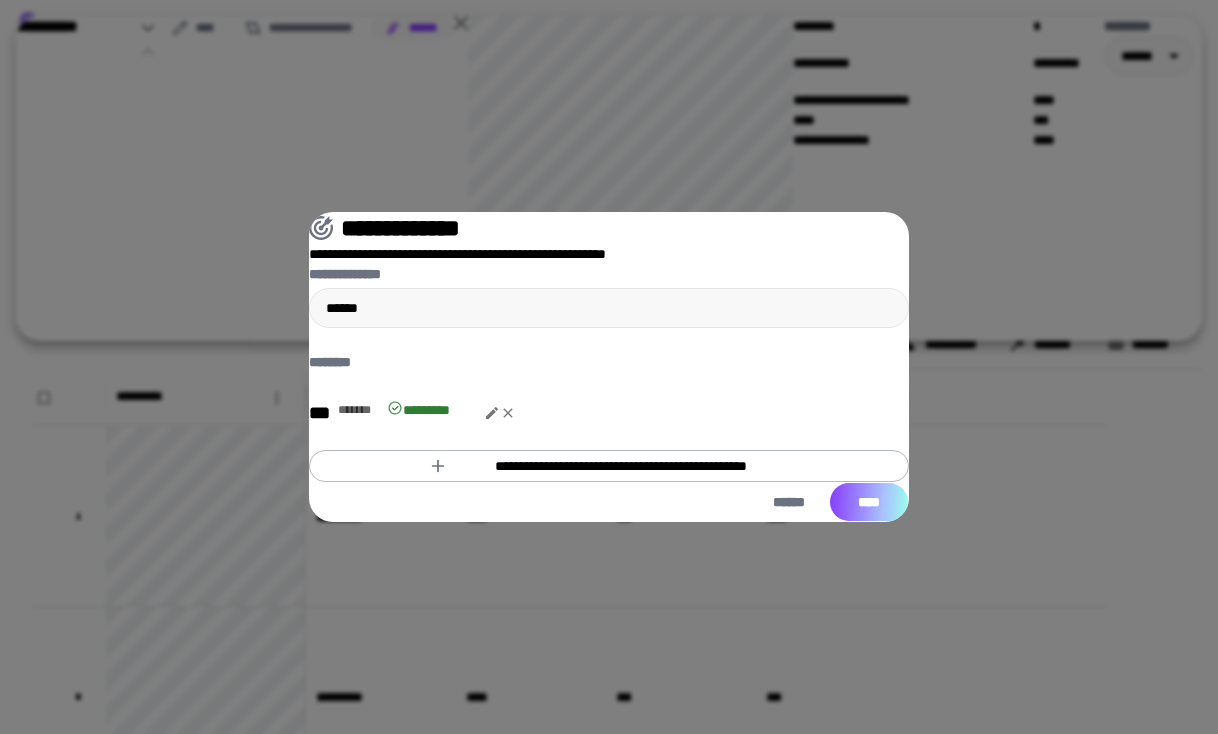 click on "****" at bounding box center [869, 502] 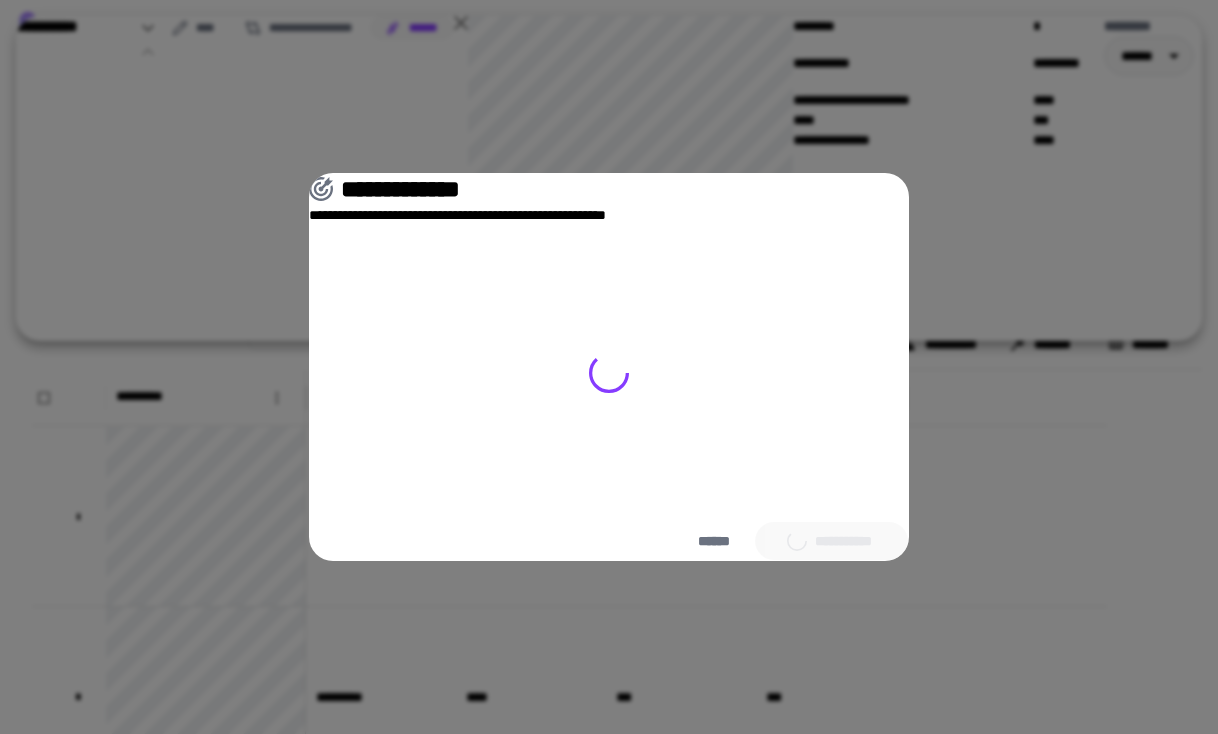 type on "**" 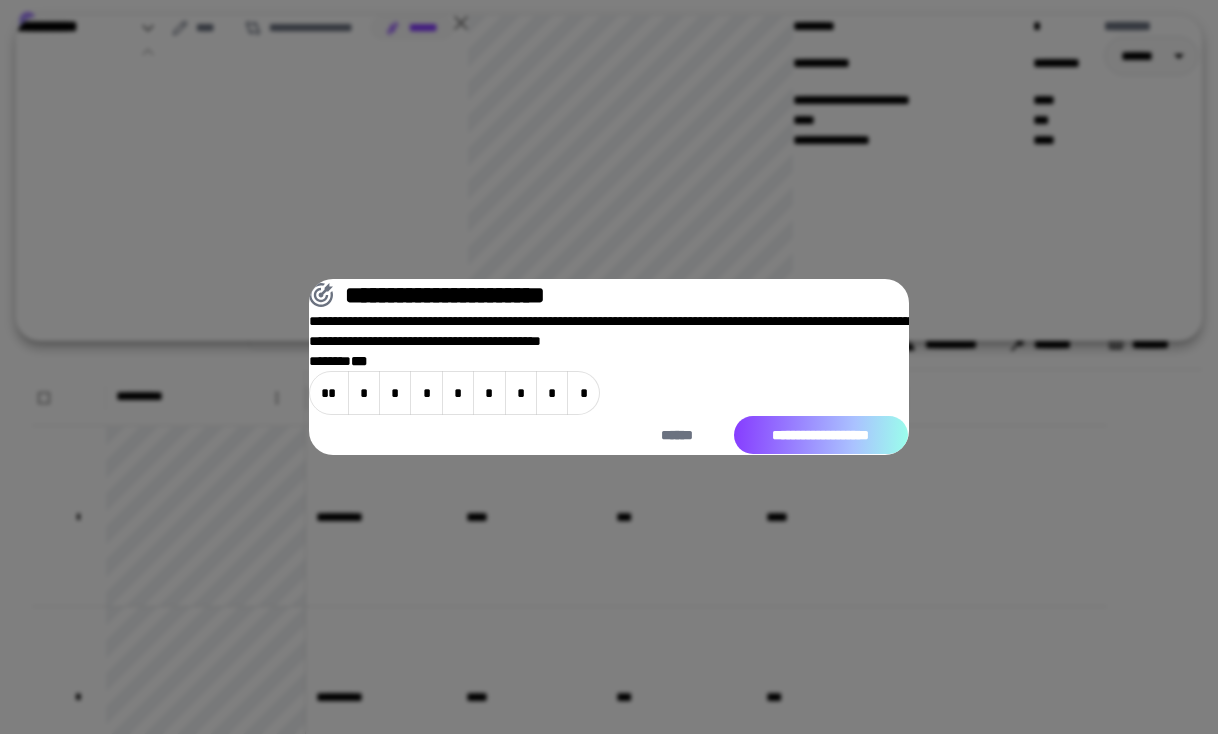 click on "**********" at bounding box center [821, 435] 